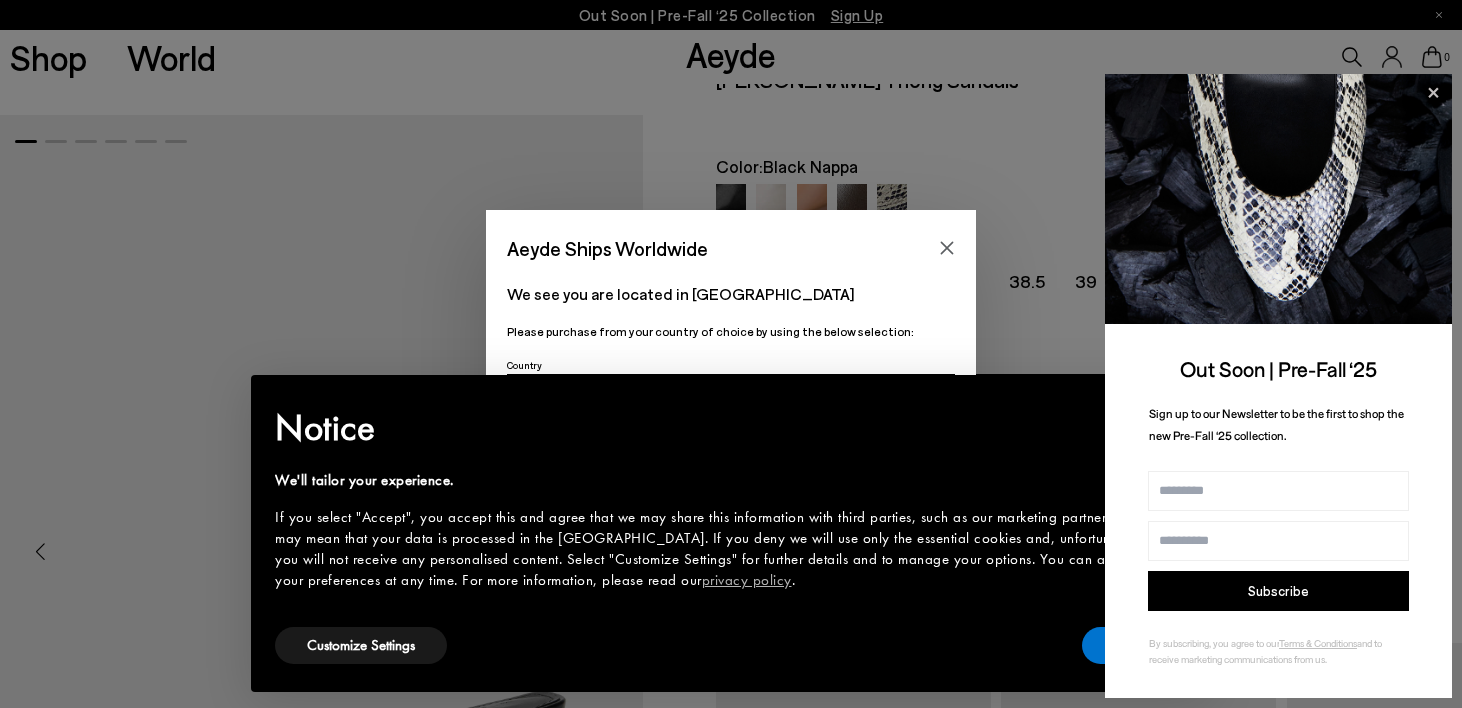 scroll, scrollTop: 0, scrollLeft: 0, axis: both 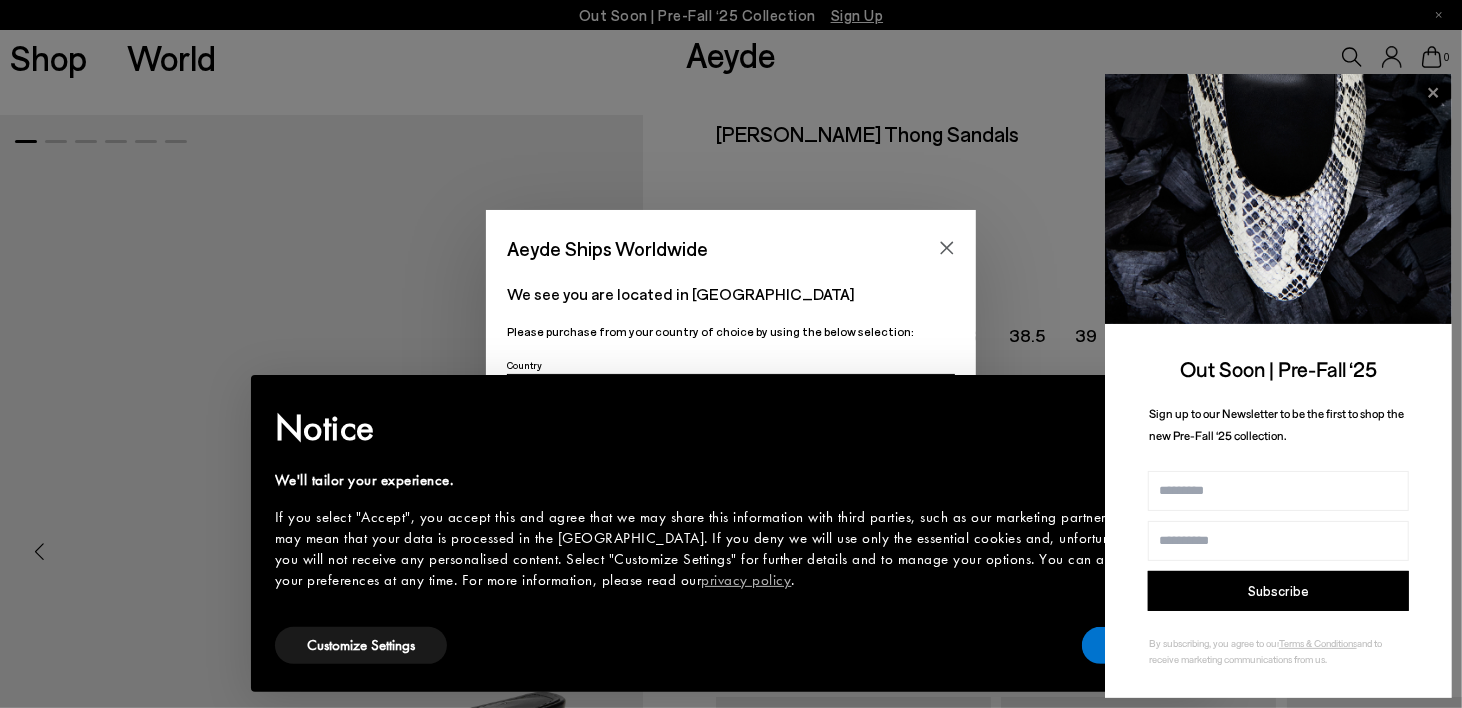 click 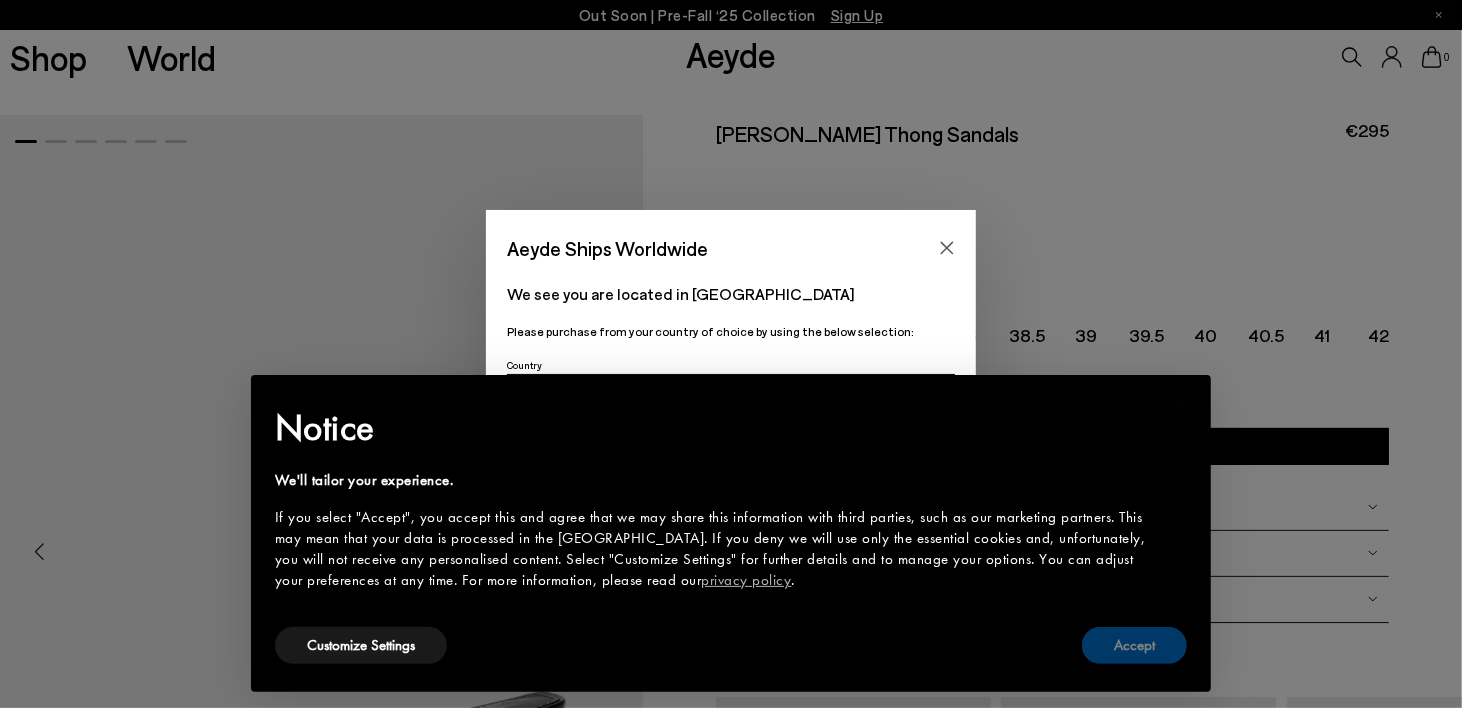click on "Accept" at bounding box center (1134, 645) 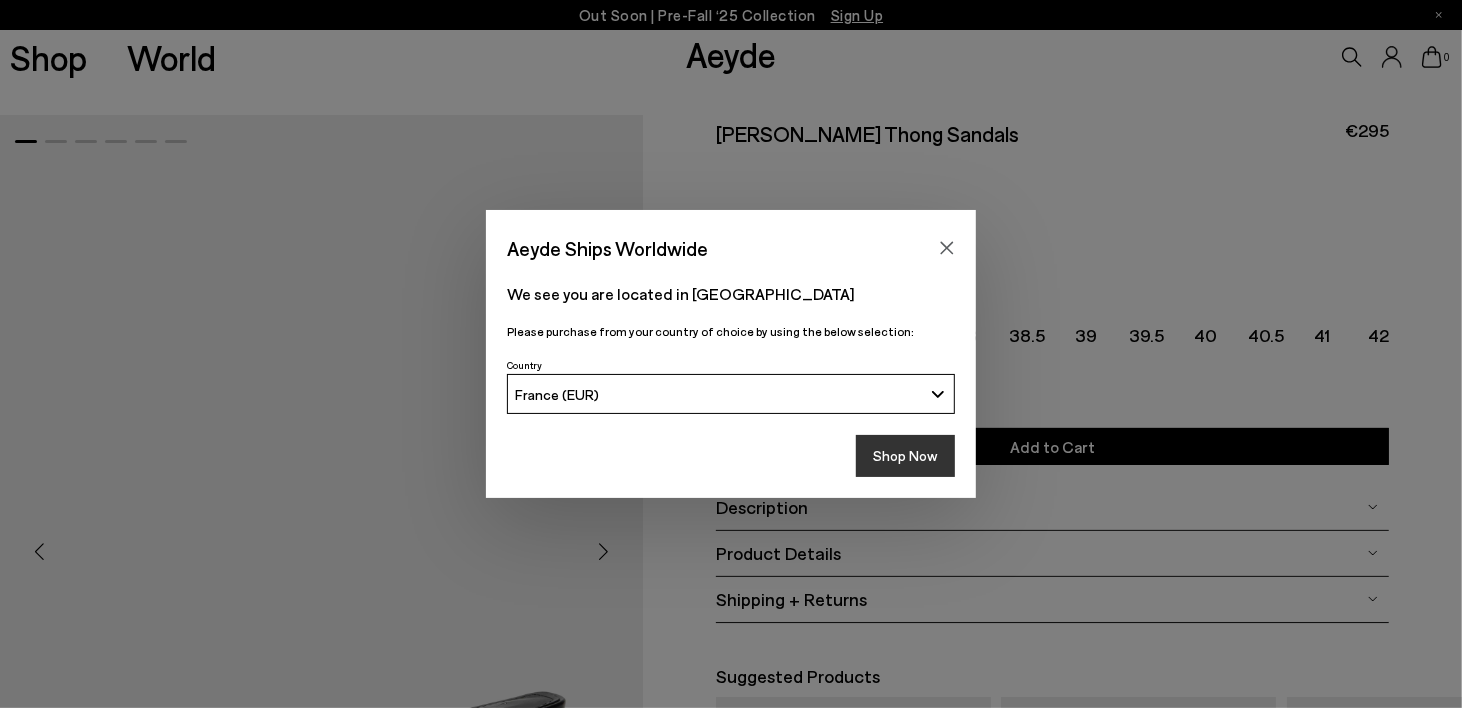 click on "Shop Now" at bounding box center [905, 456] 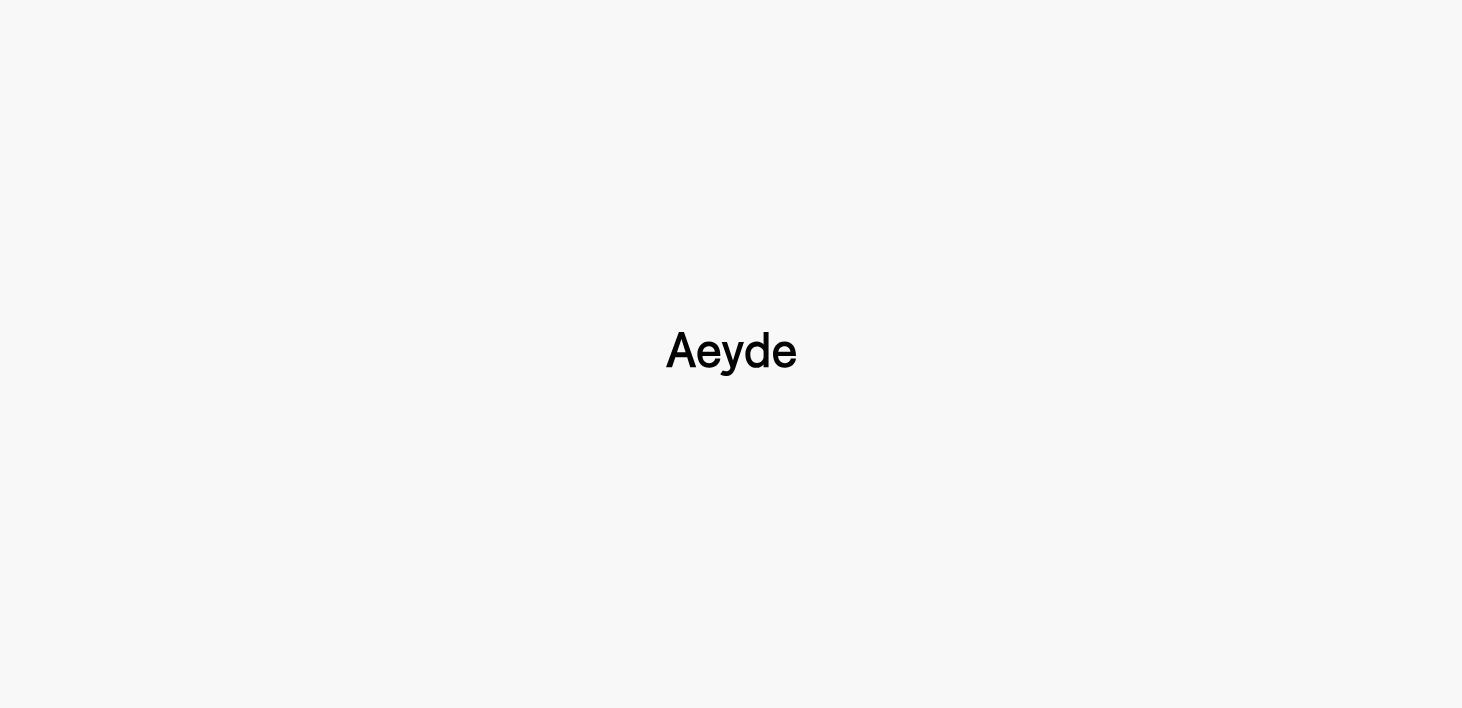 type 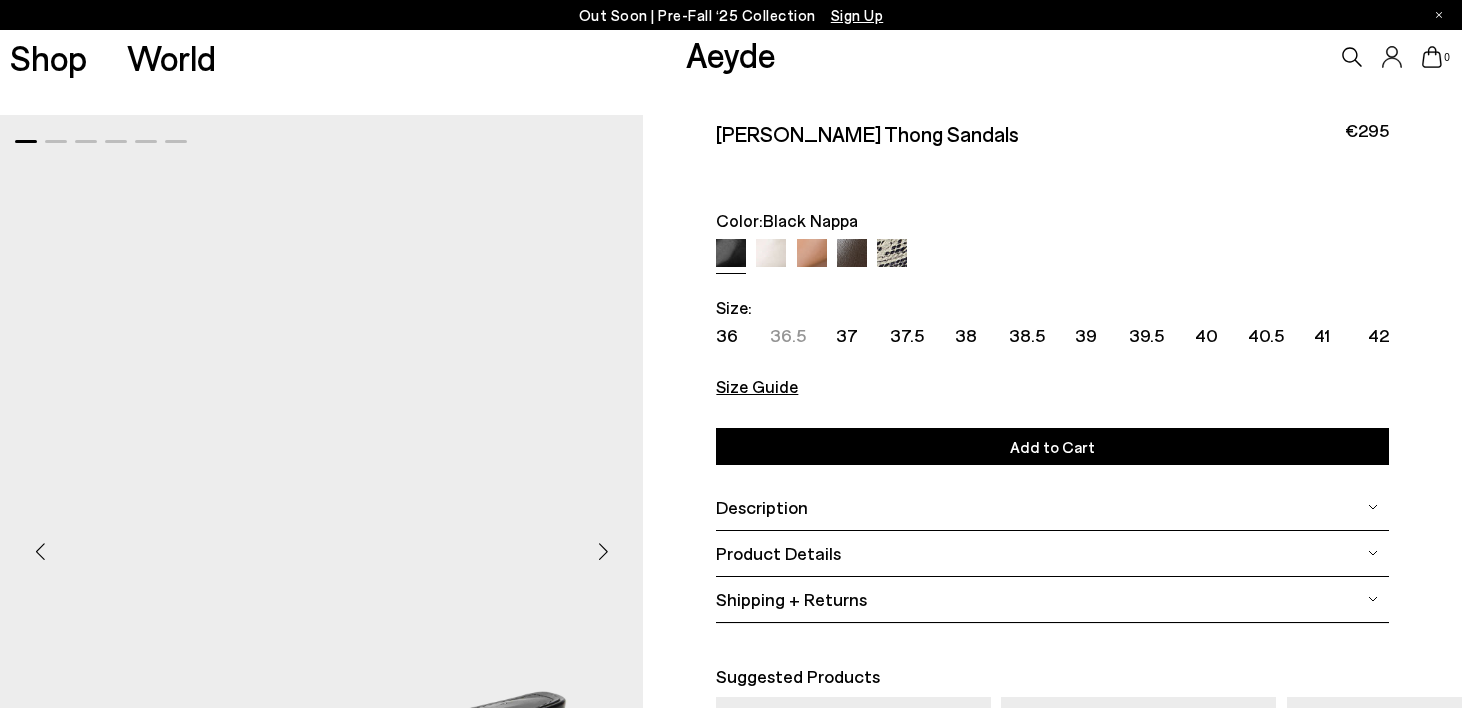 scroll, scrollTop: 0, scrollLeft: 0, axis: both 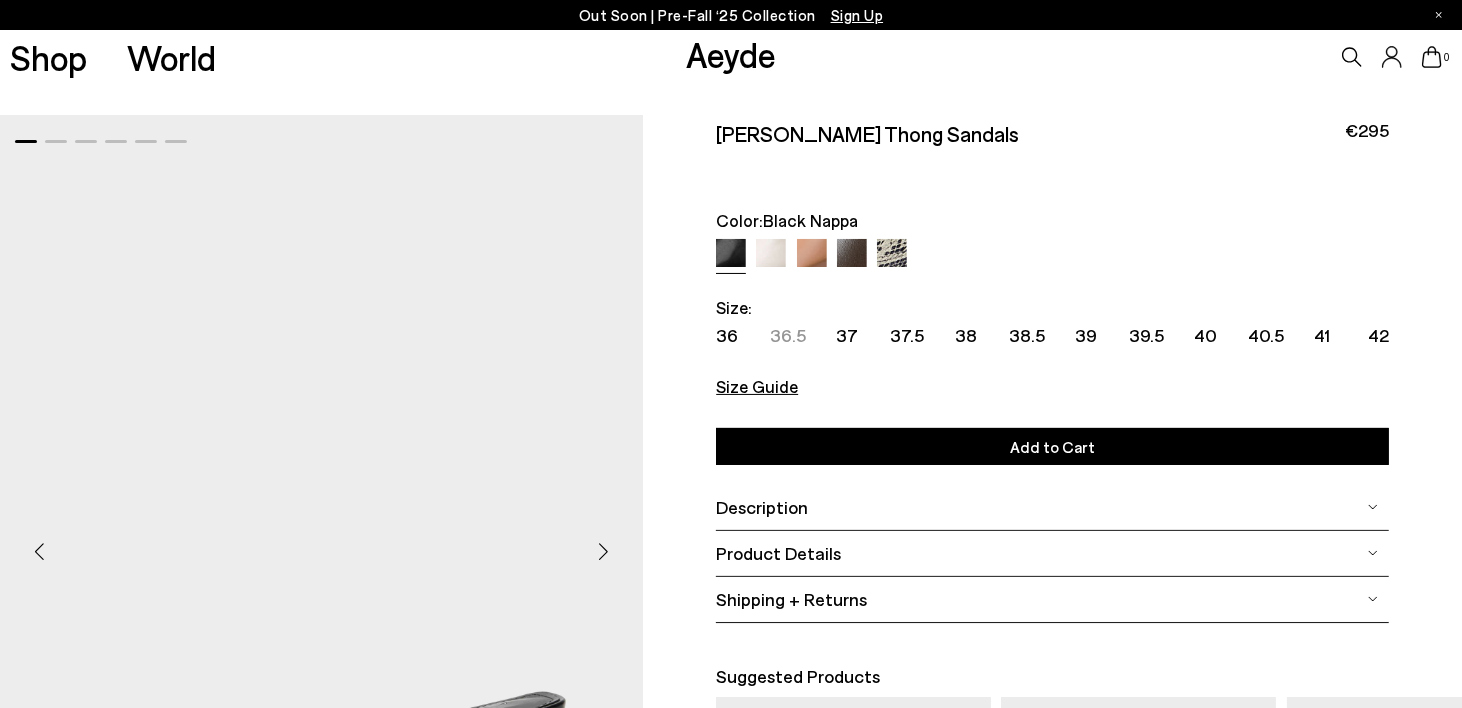click on "Shop
World" at bounding box center (108, 57) 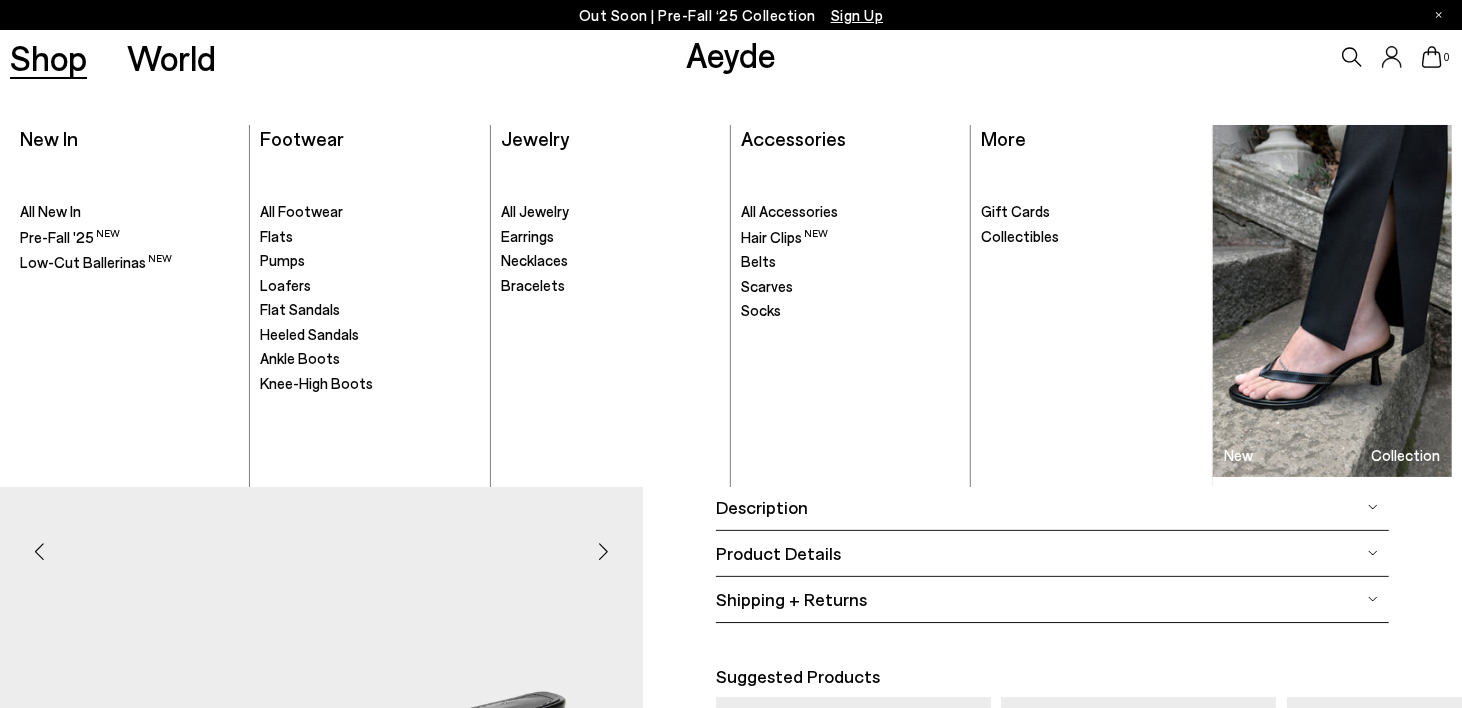 click on "Shop" at bounding box center [48, 57] 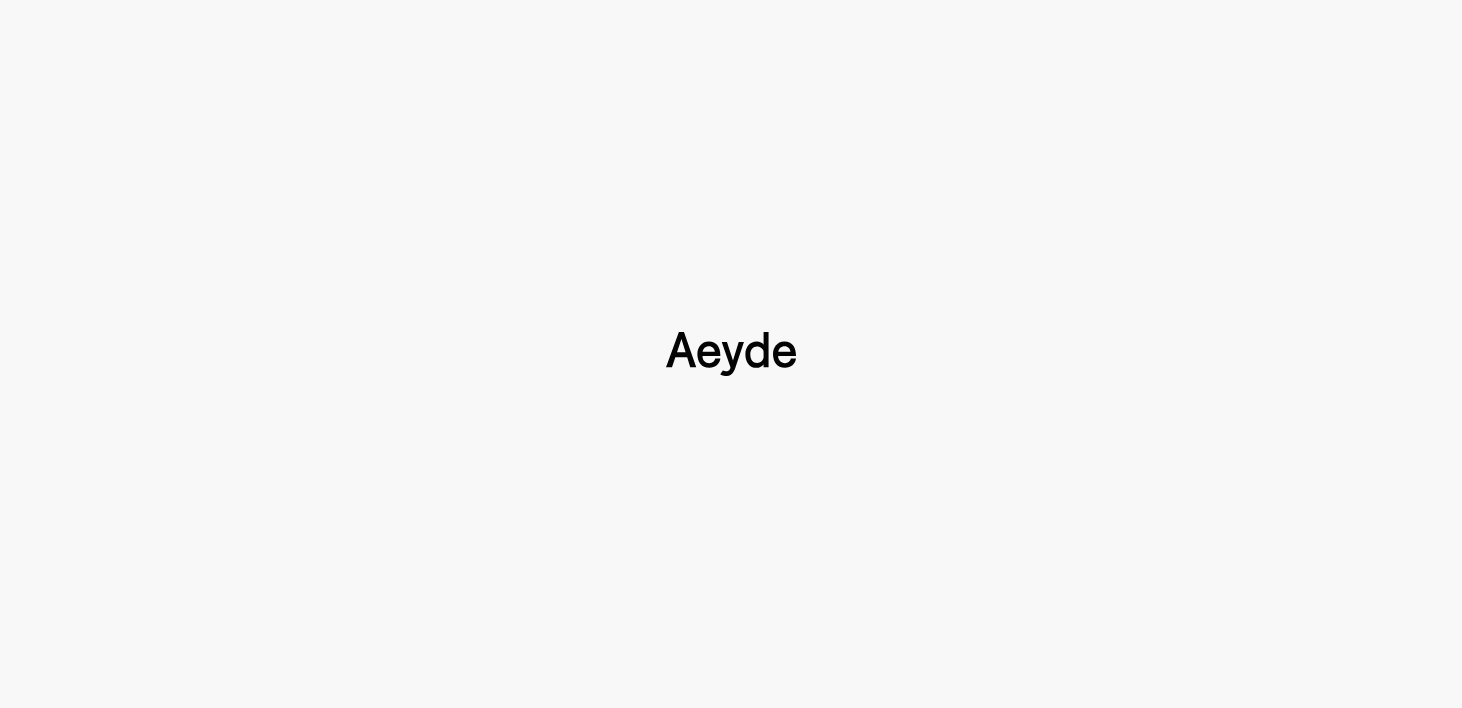 type 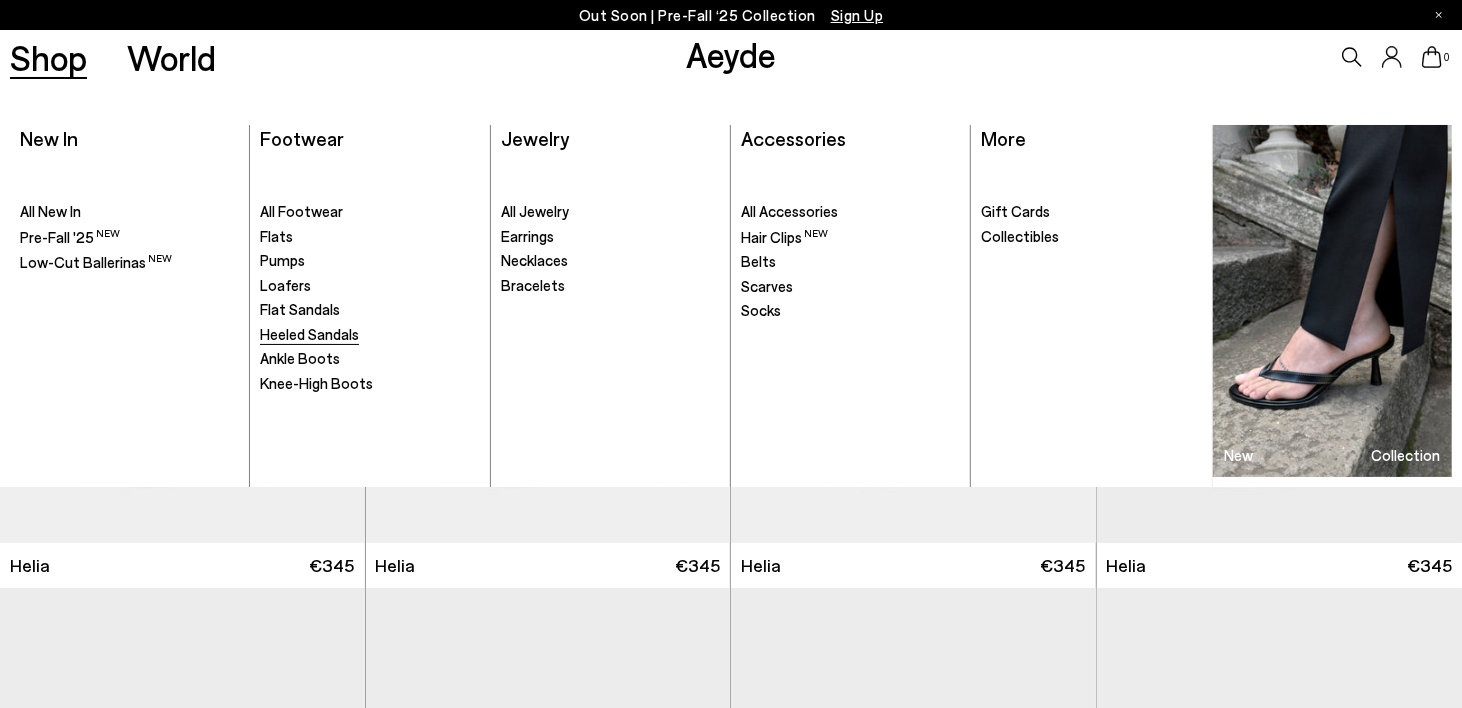 click on "Heeled Sandals" at bounding box center [309, 334] 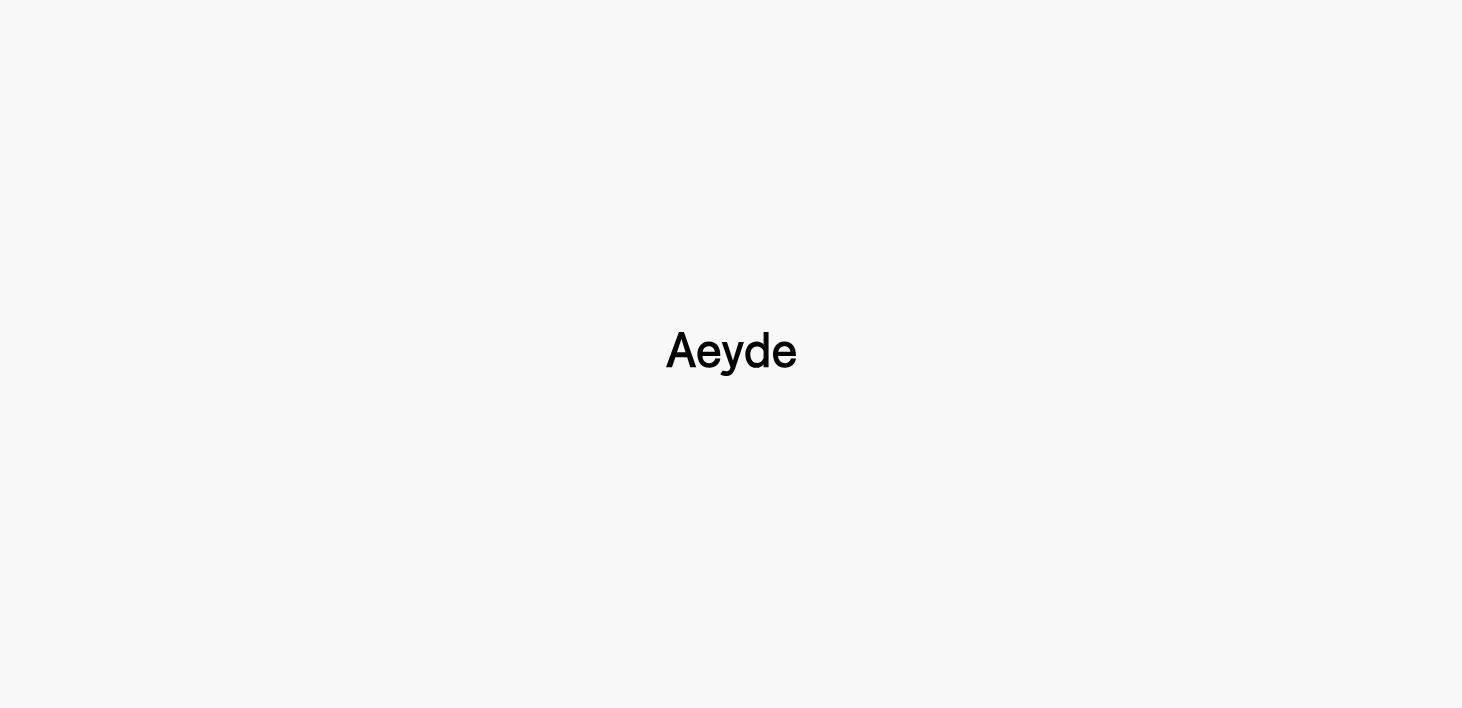 type 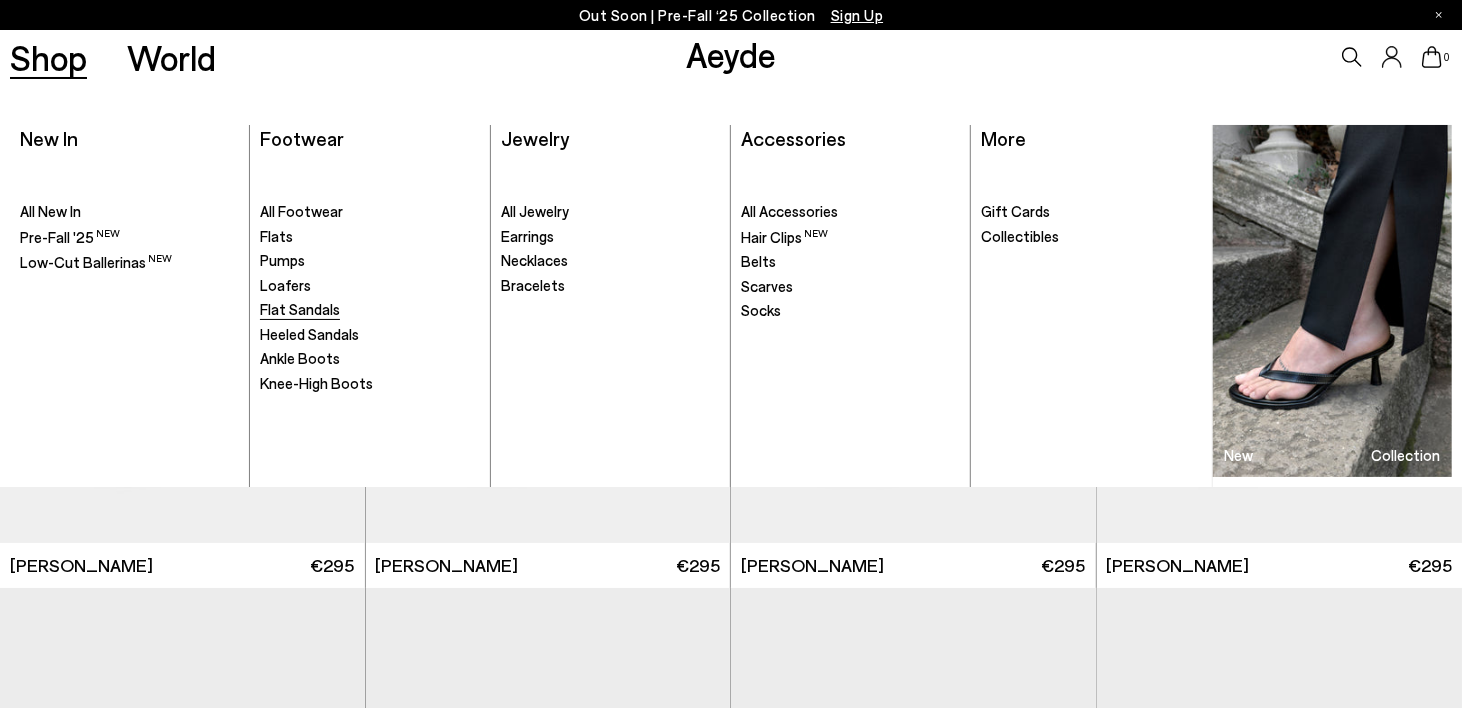 click on "Flat Sandals" at bounding box center (300, 309) 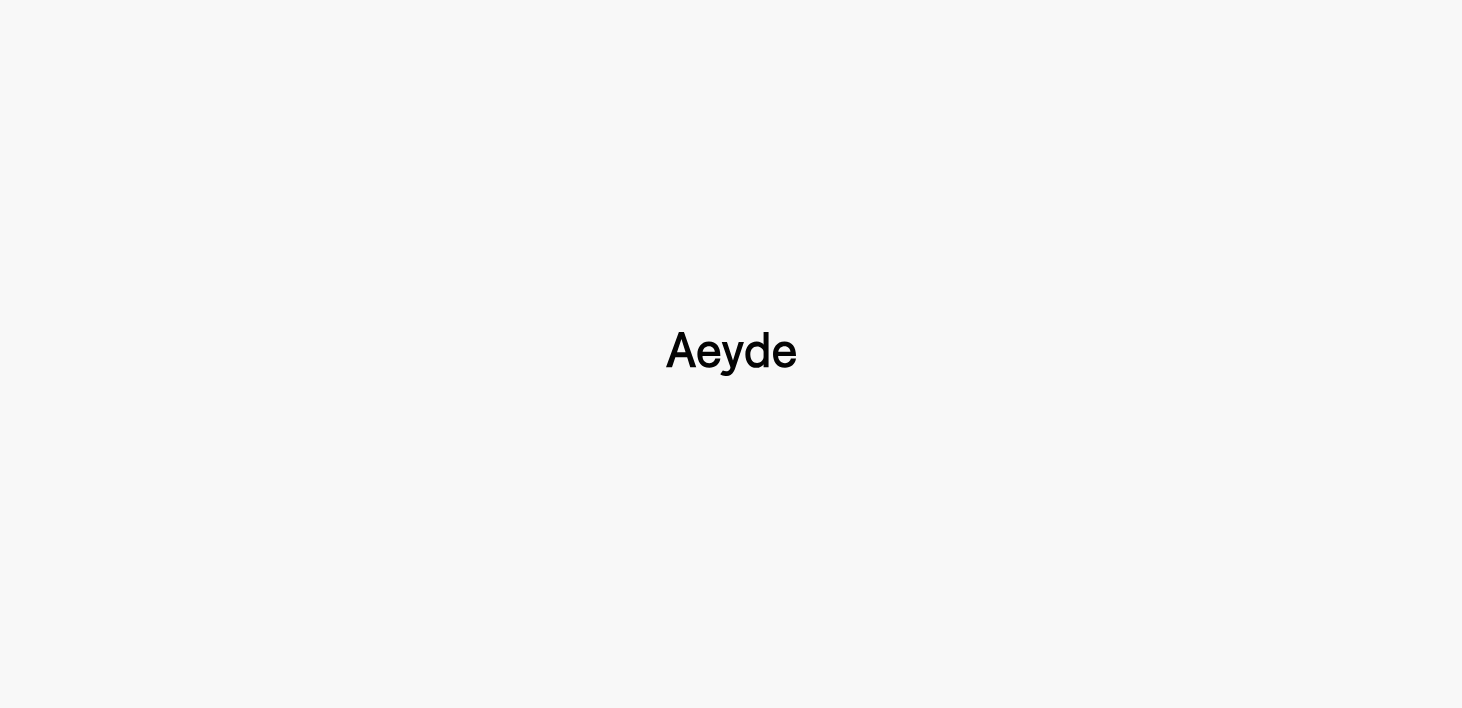type 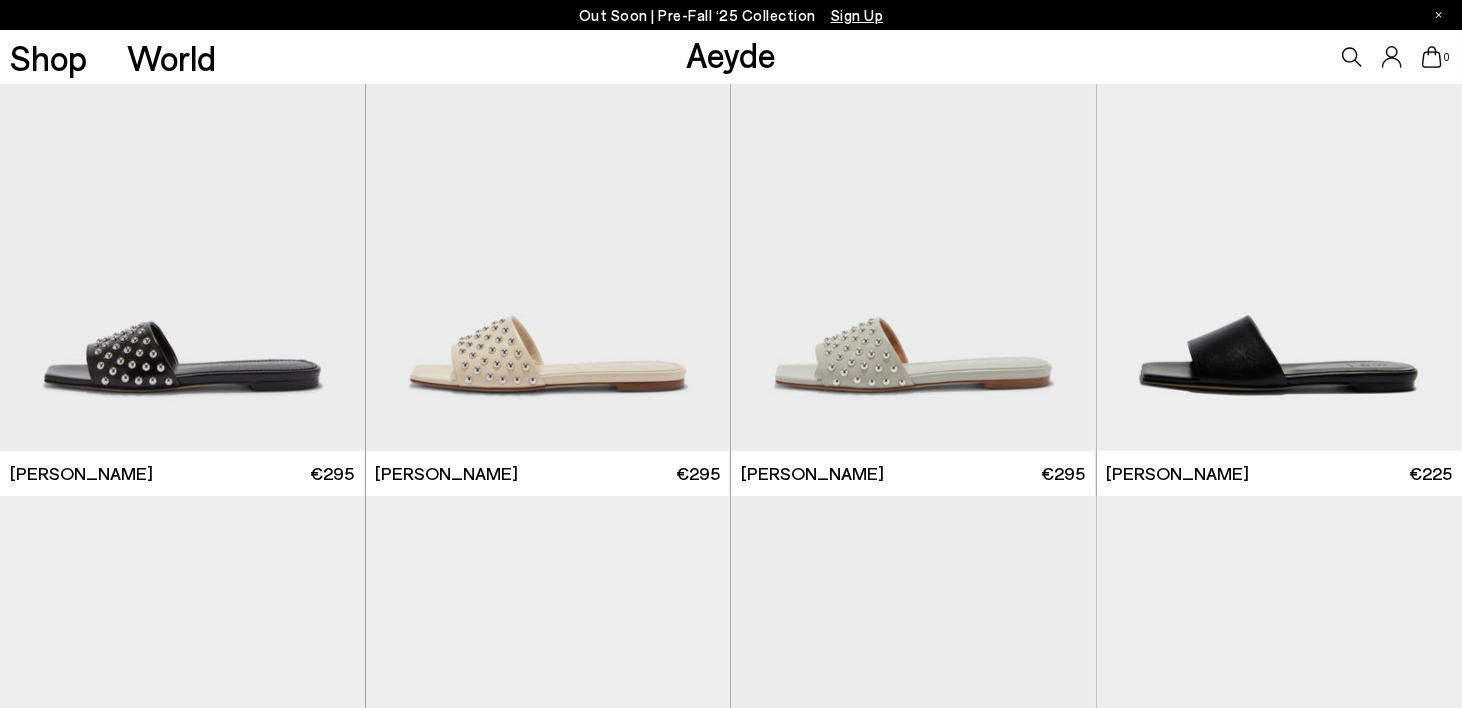 scroll, scrollTop: 1124, scrollLeft: 0, axis: vertical 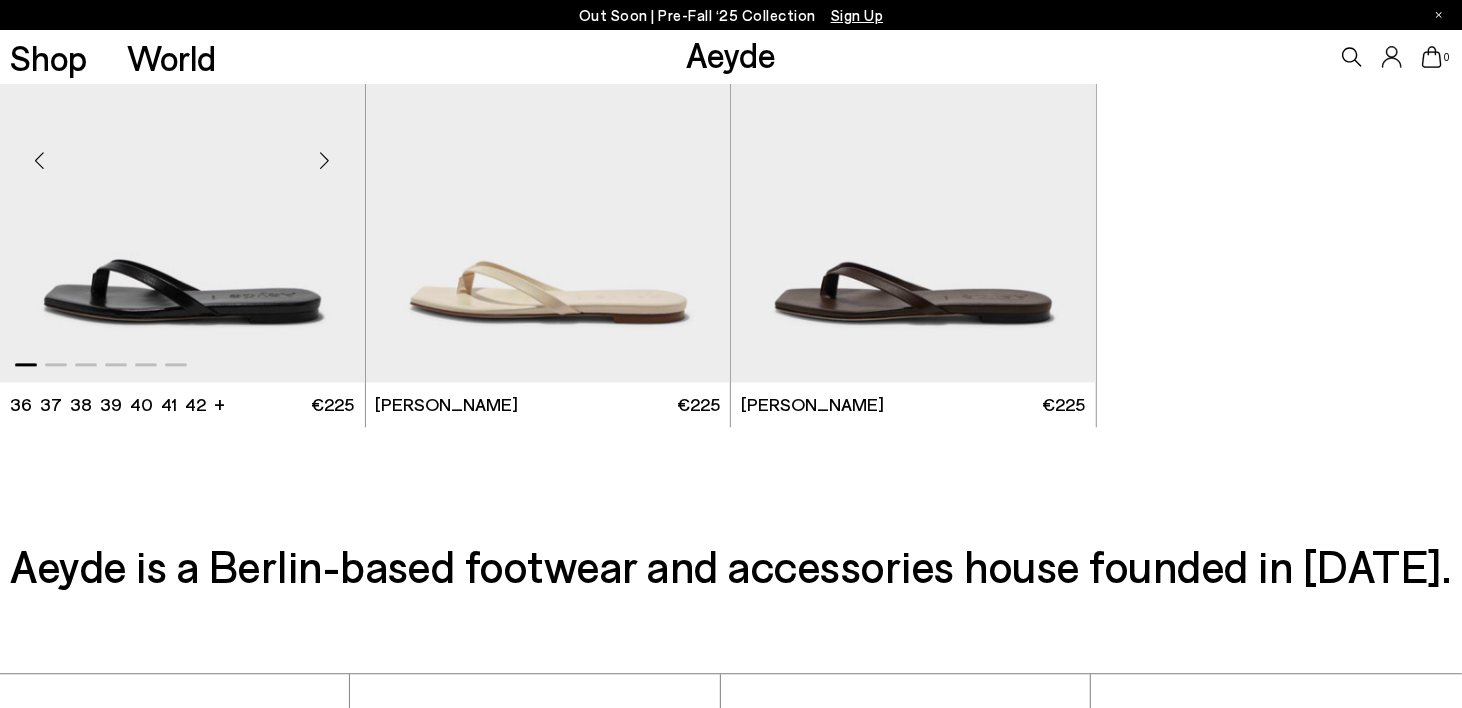 click at bounding box center (182, 153) 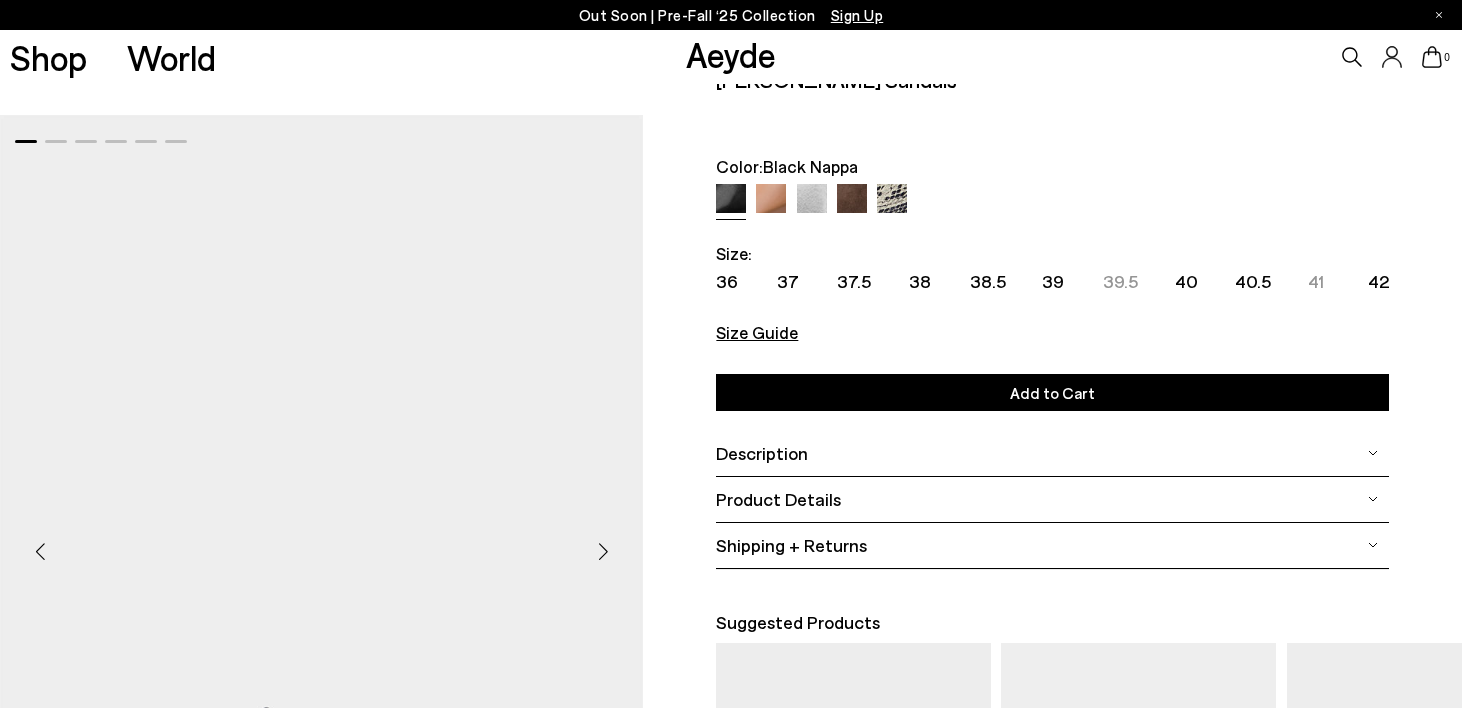scroll, scrollTop: 0, scrollLeft: 0, axis: both 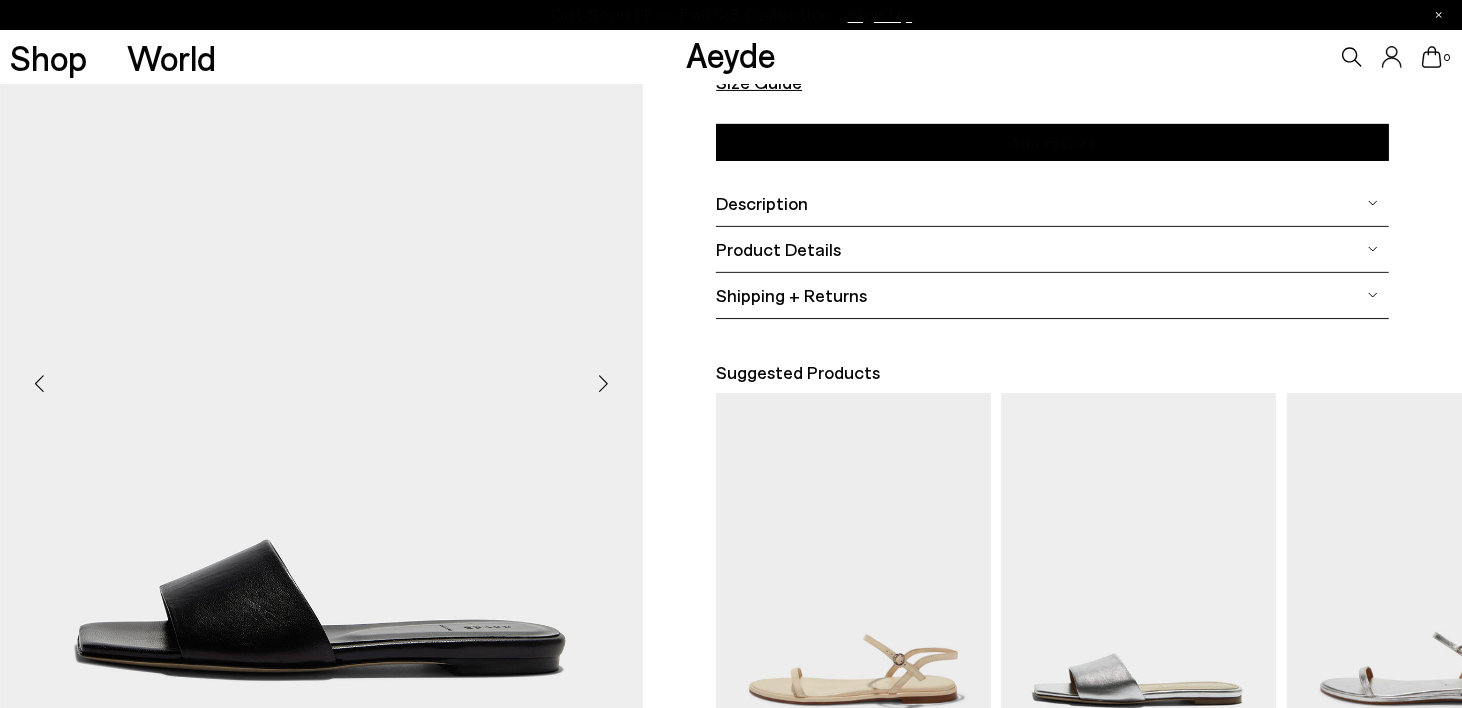 click at bounding box center [603, 384] 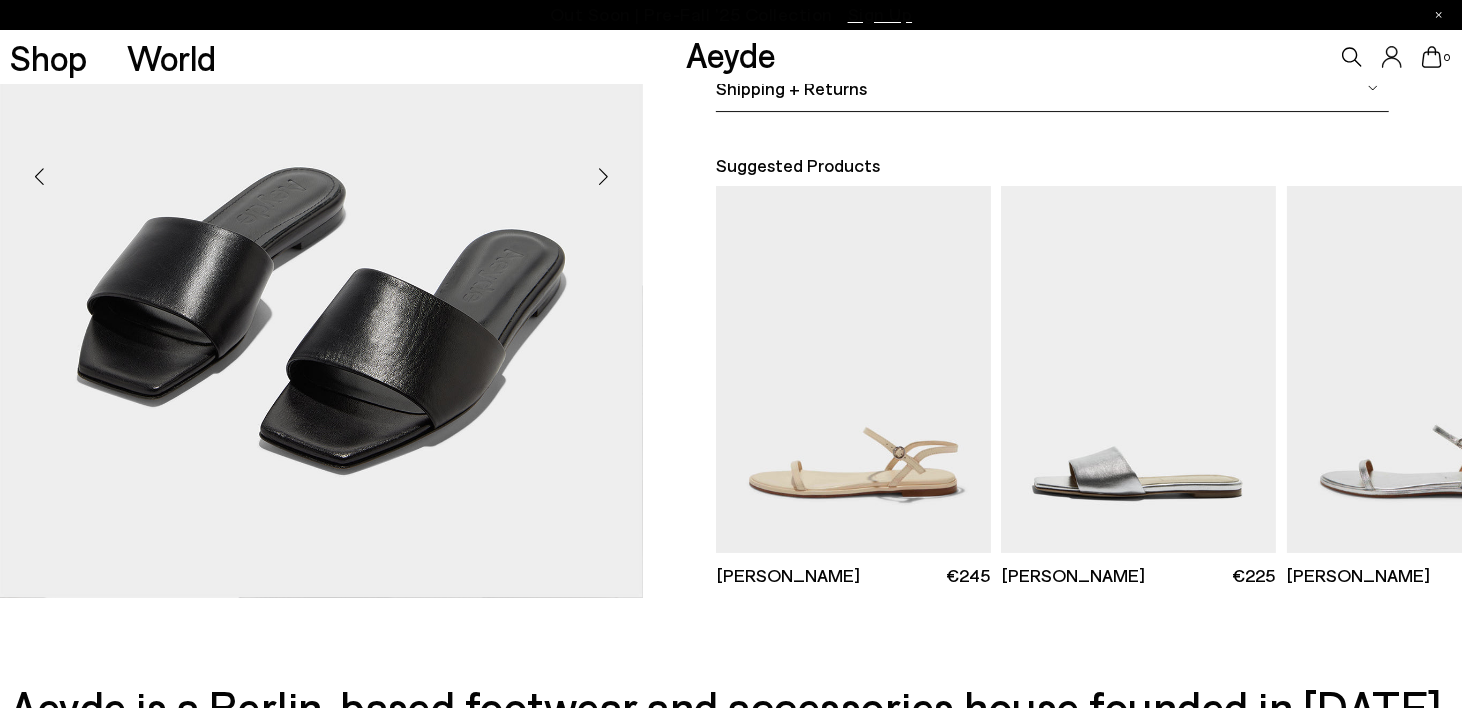 scroll, scrollTop: 485, scrollLeft: 0, axis: vertical 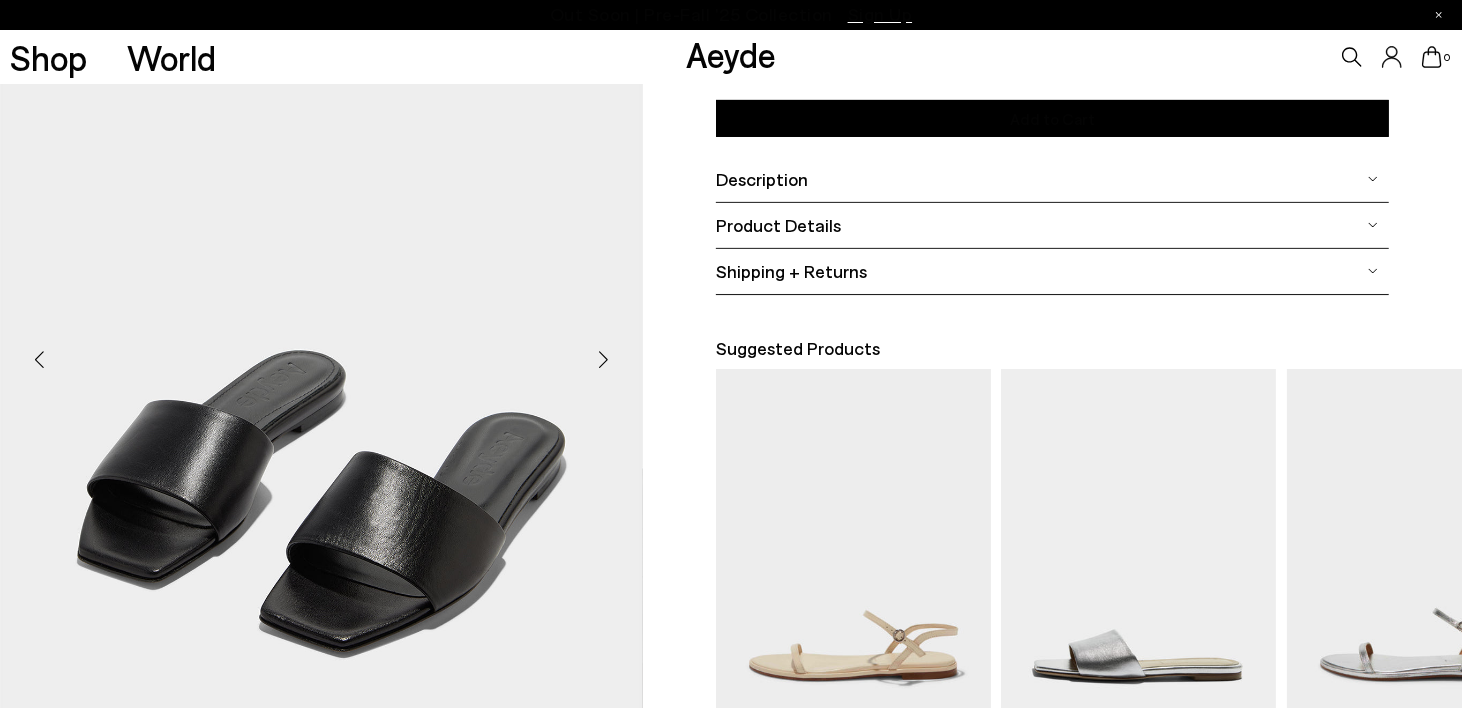 click at bounding box center (603, 360) 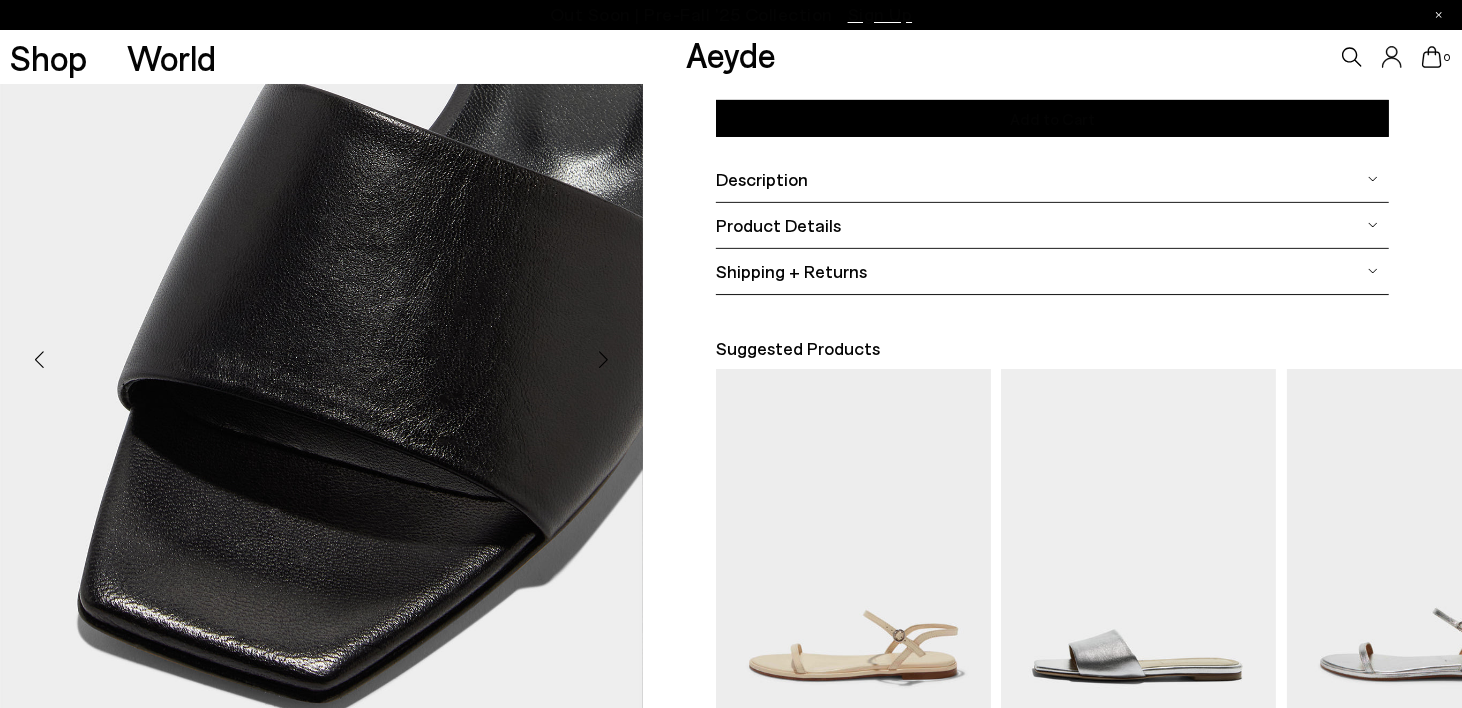 click at bounding box center [603, 360] 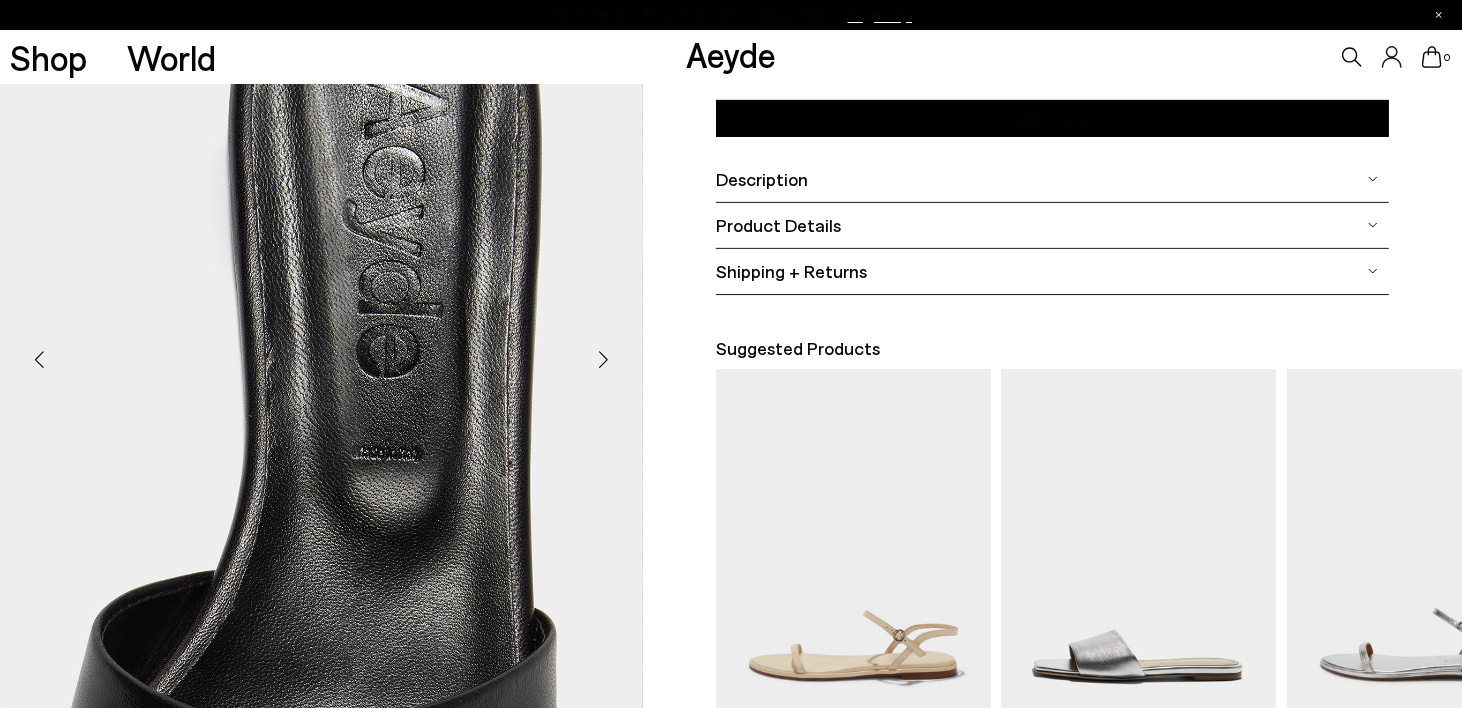 click at bounding box center [603, 360] 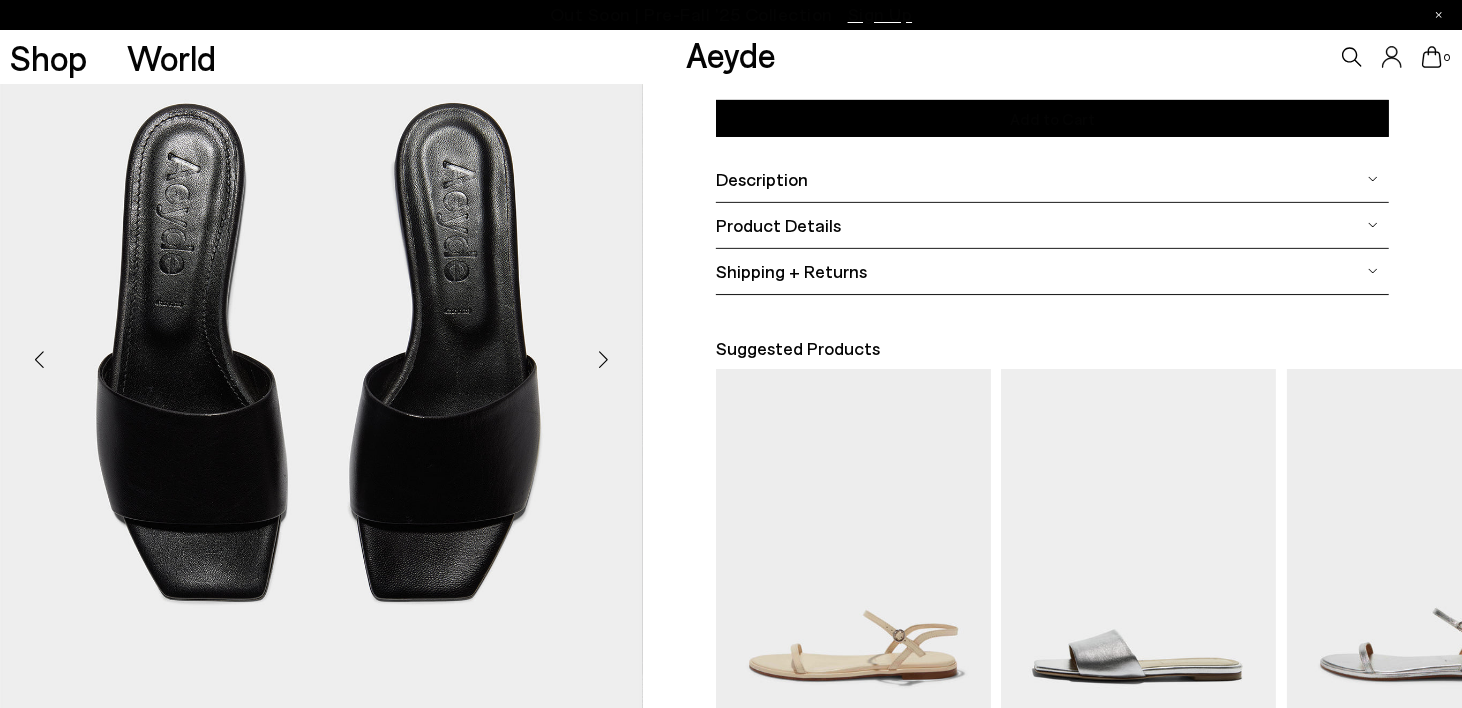 click at bounding box center [603, 360] 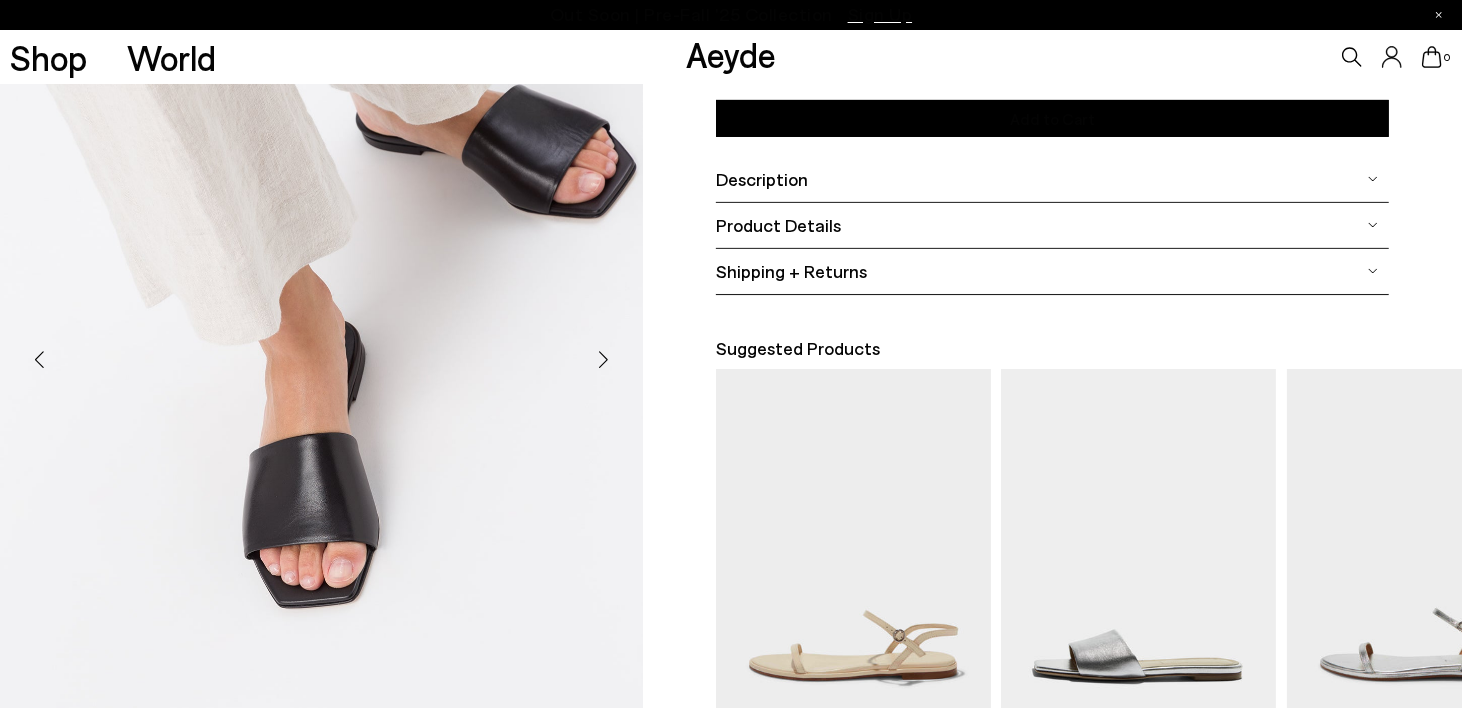 click 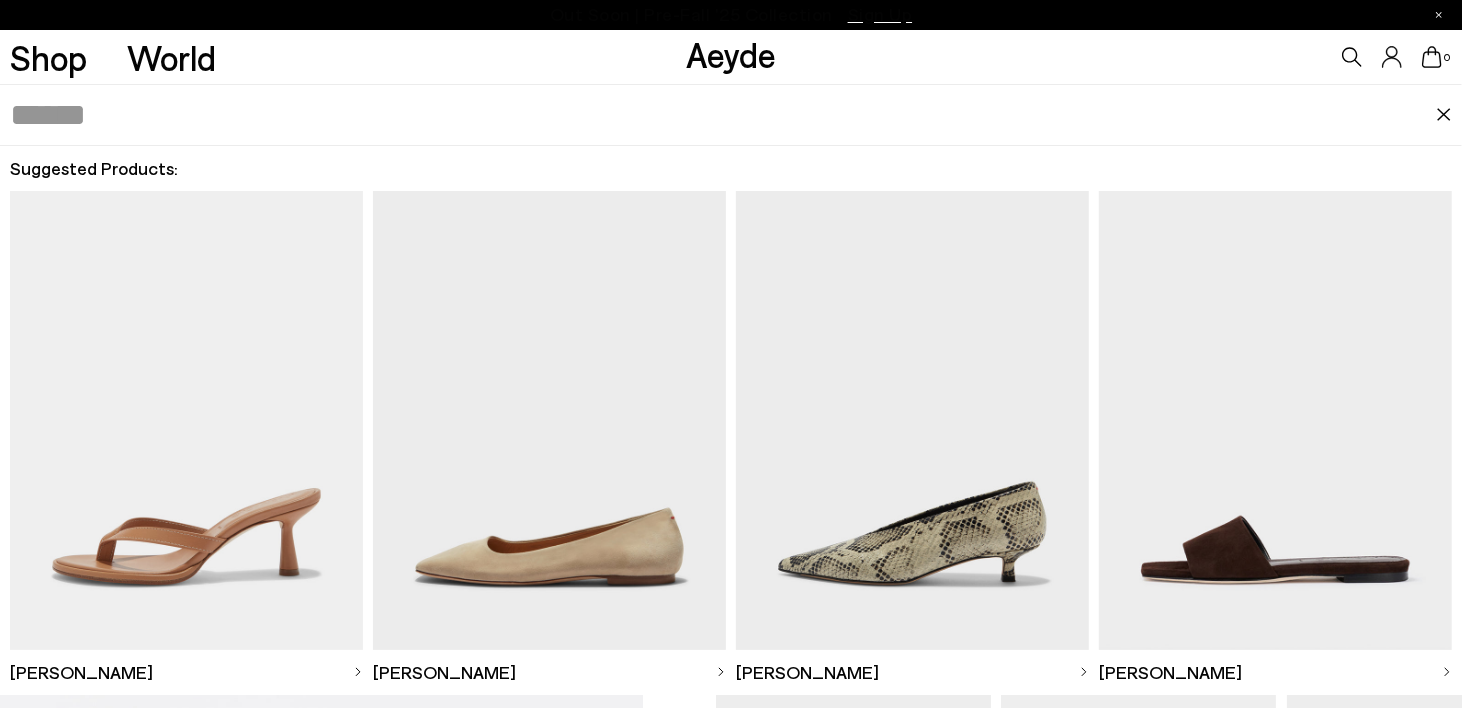 click at bounding box center [723, 115] 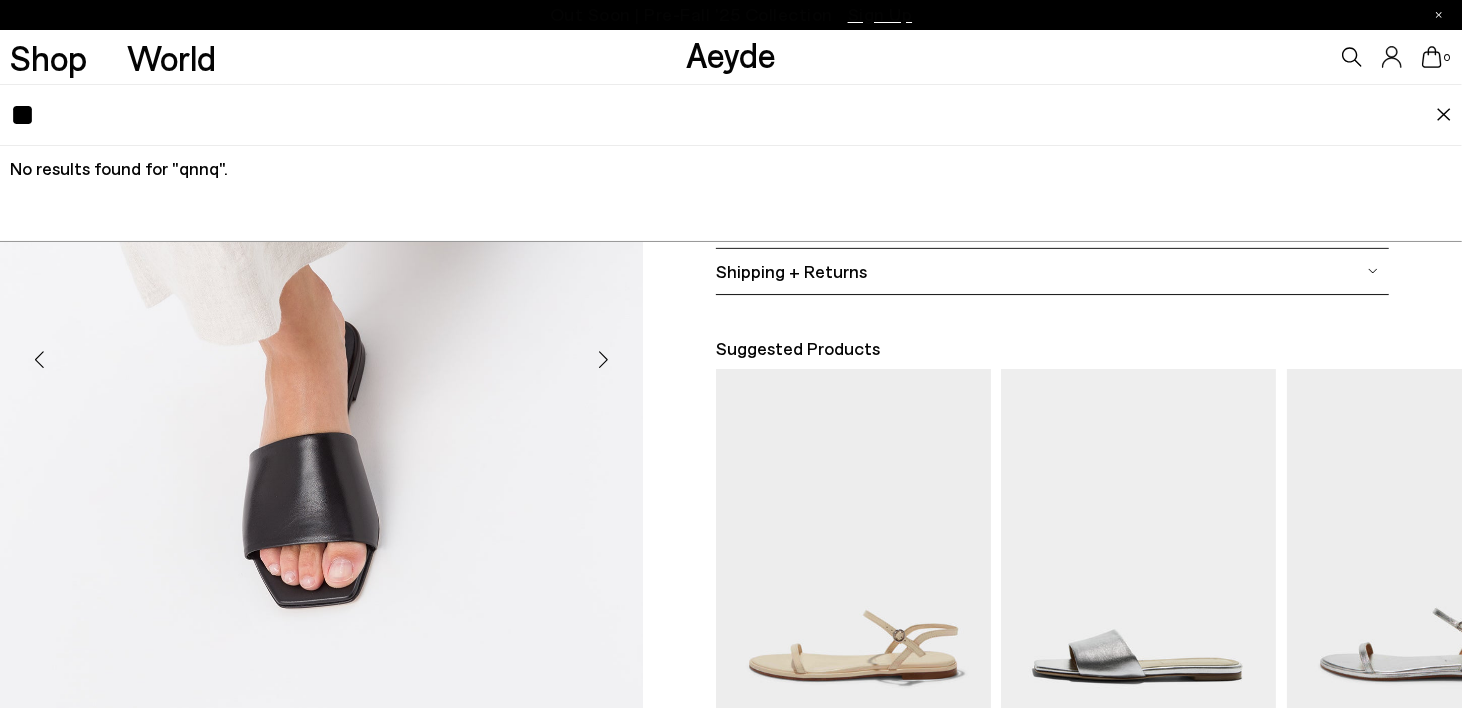 type on "*" 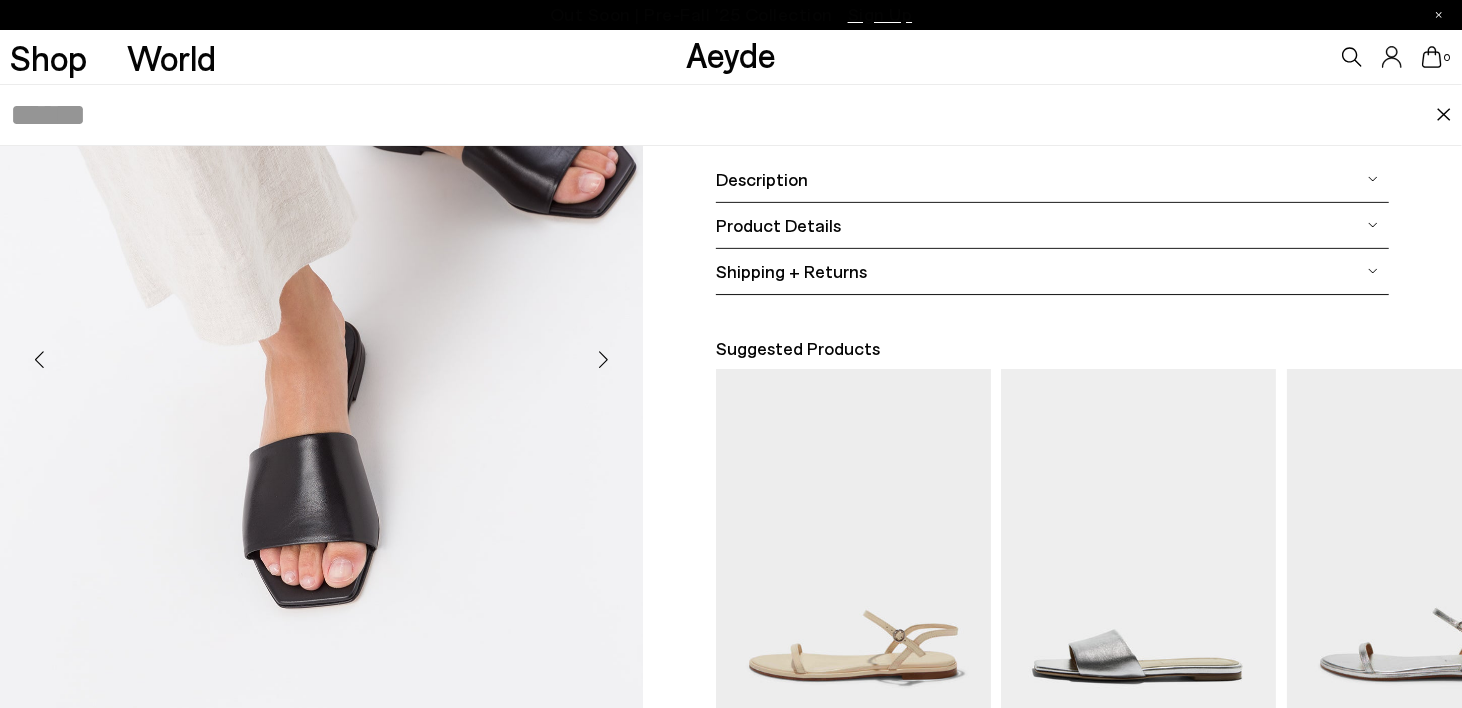type on "*" 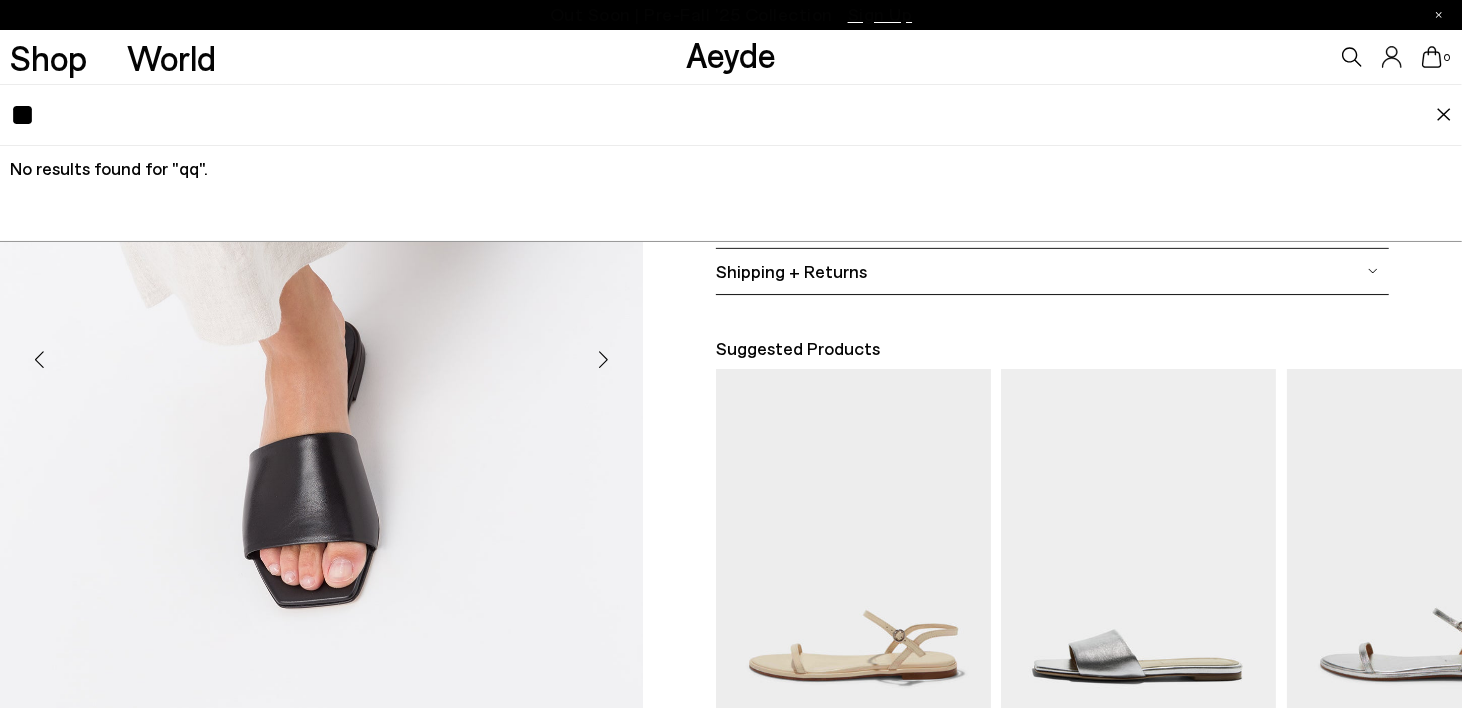type on "*" 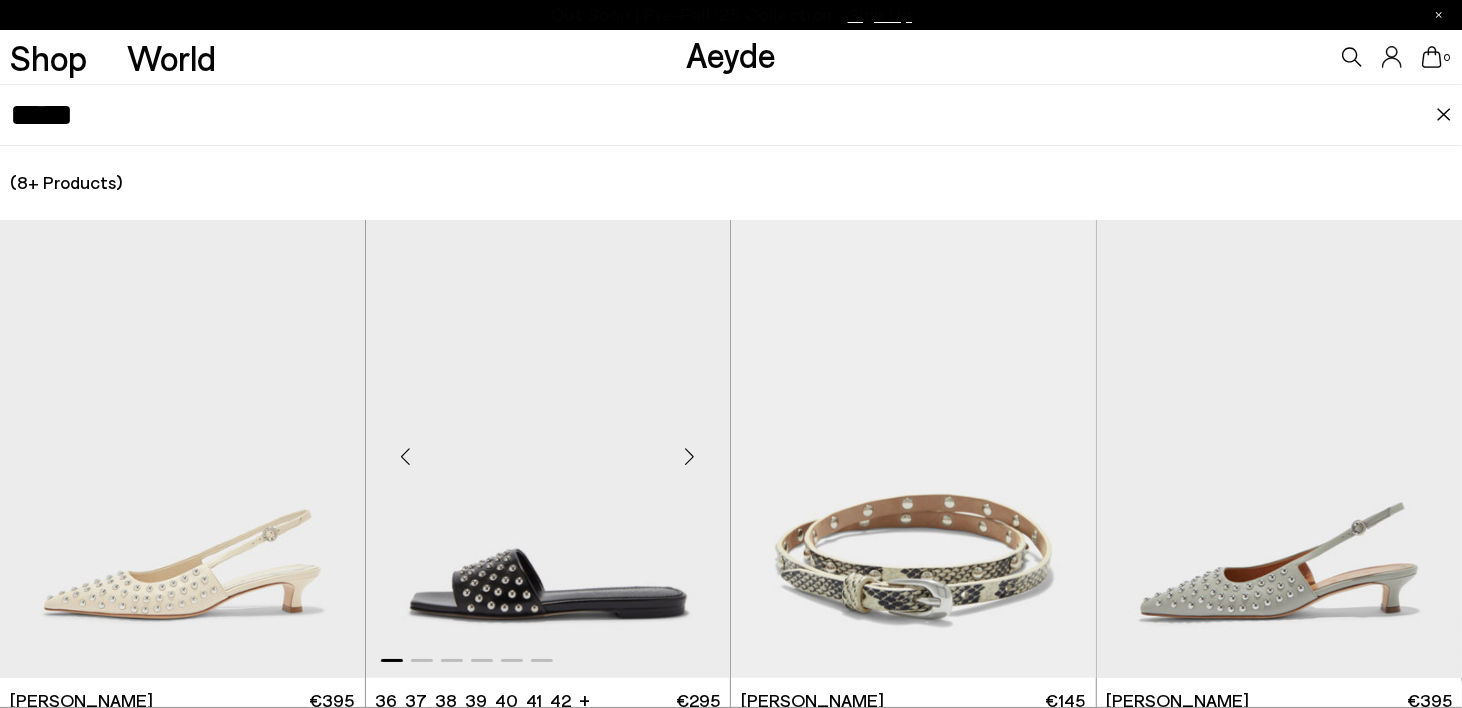 type on "*****" 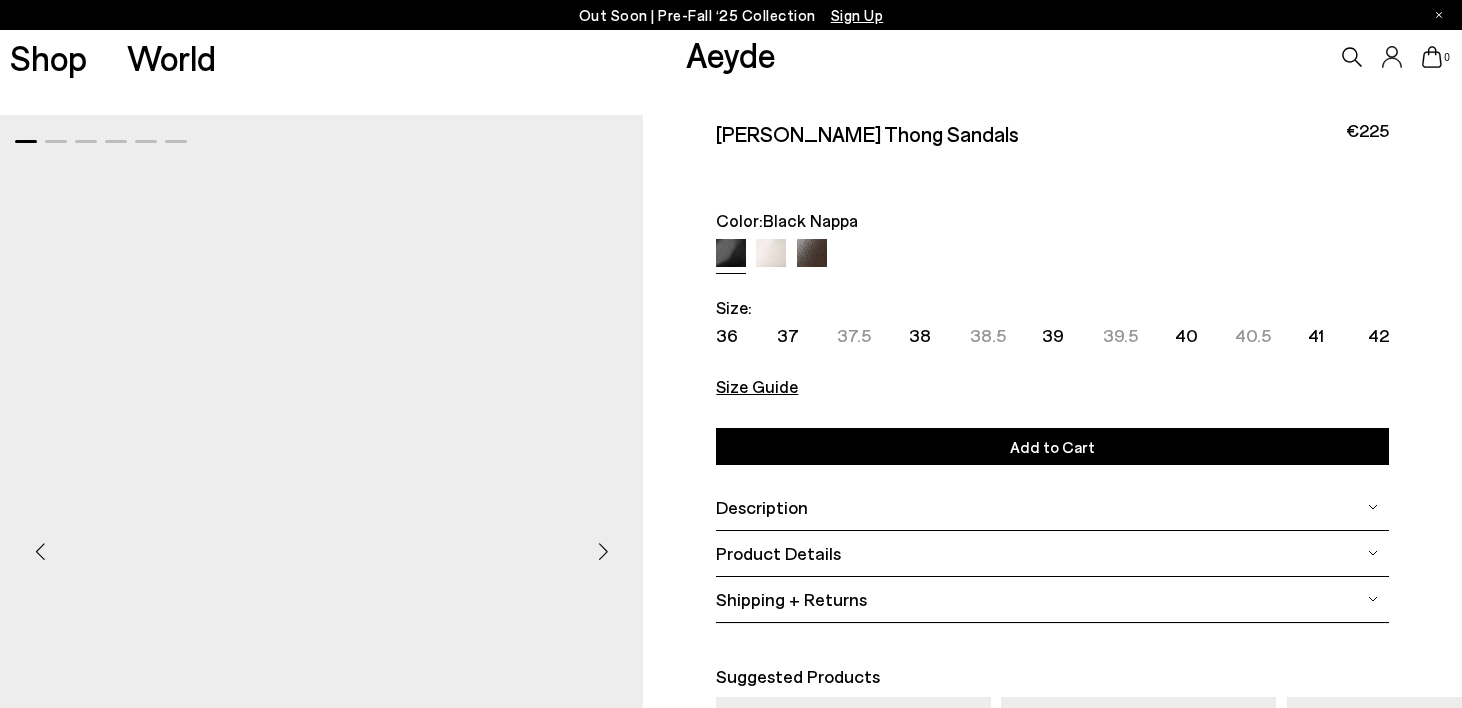 scroll, scrollTop: 0, scrollLeft: 0, axis: both 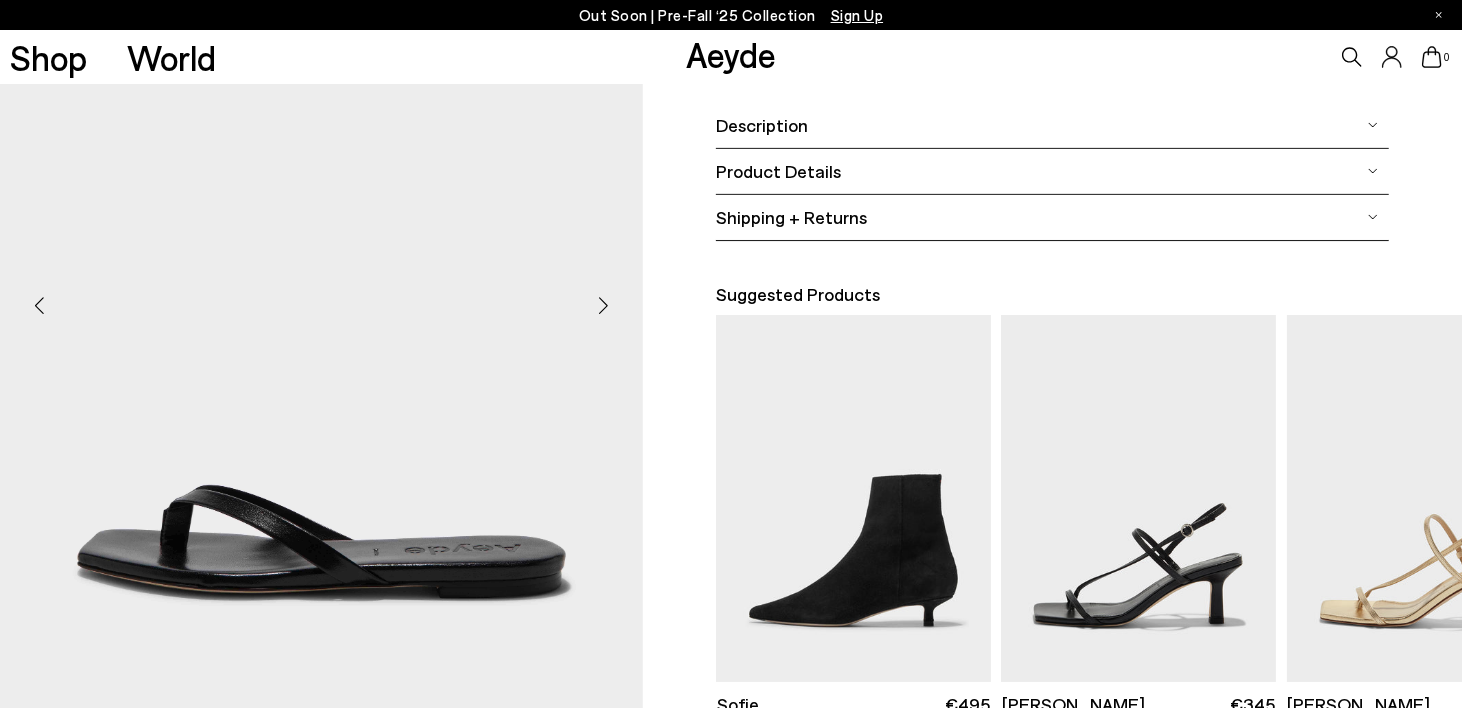 click at bounding box center (603, 306) 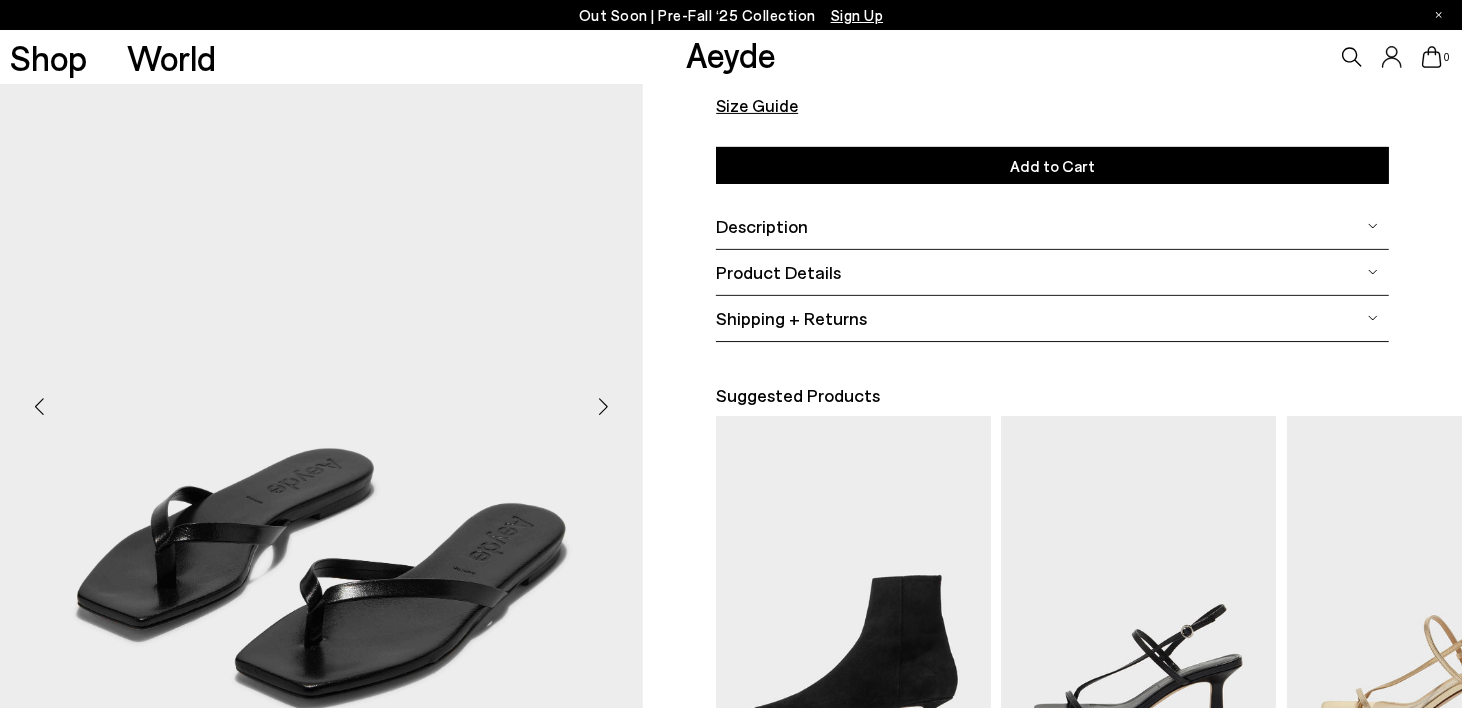 scroll, scrollTop: 71, scrollLeft: 0, axis: vertical 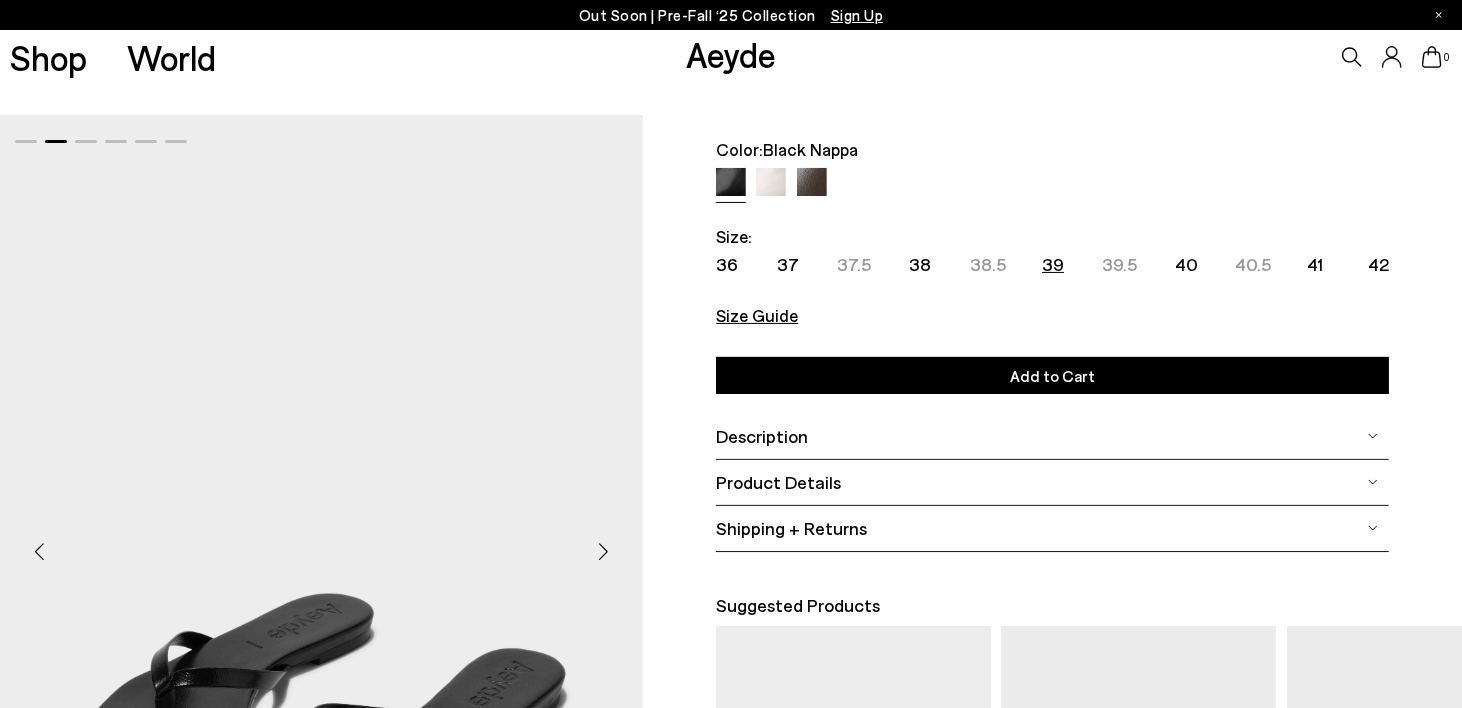 click on "39" at bounding box center (1053, 264) 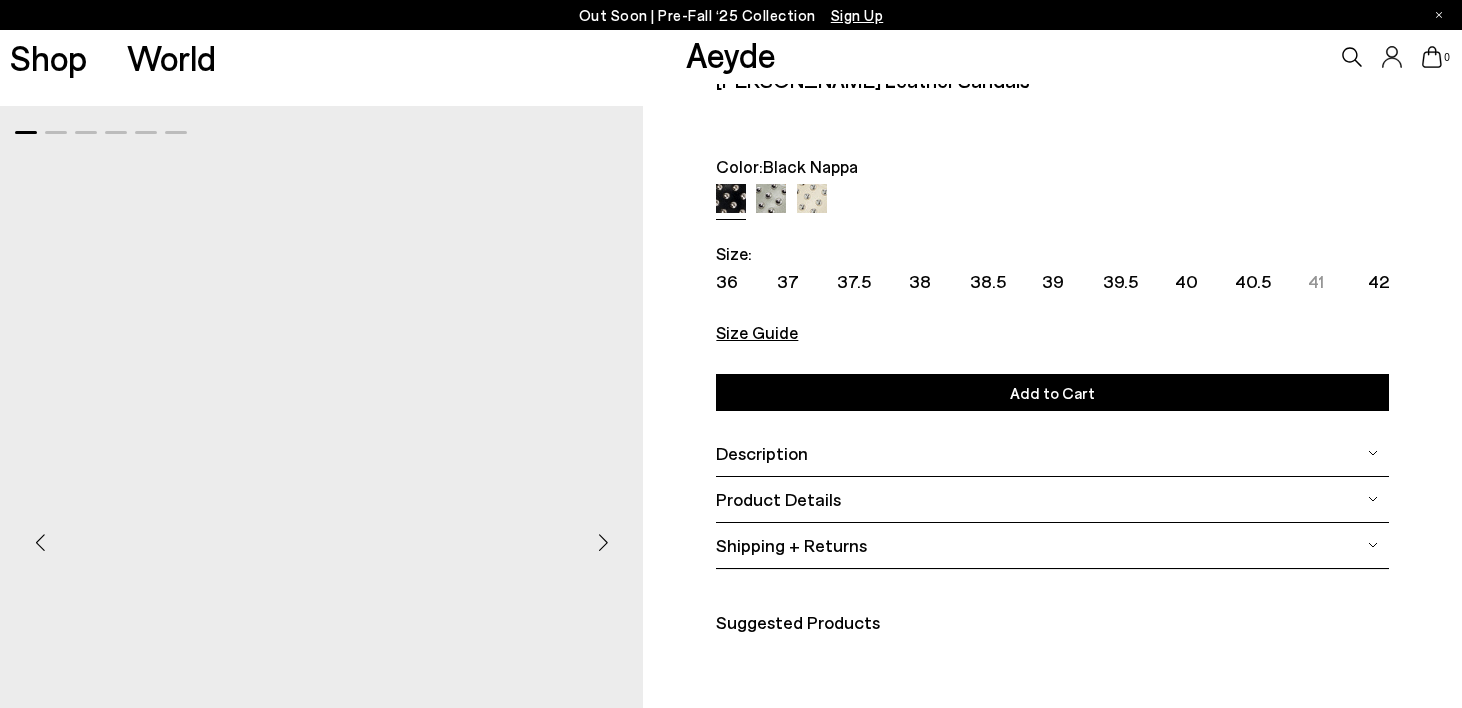 scroll, scrollTop: 0, scrollLeft: 0, axis: both 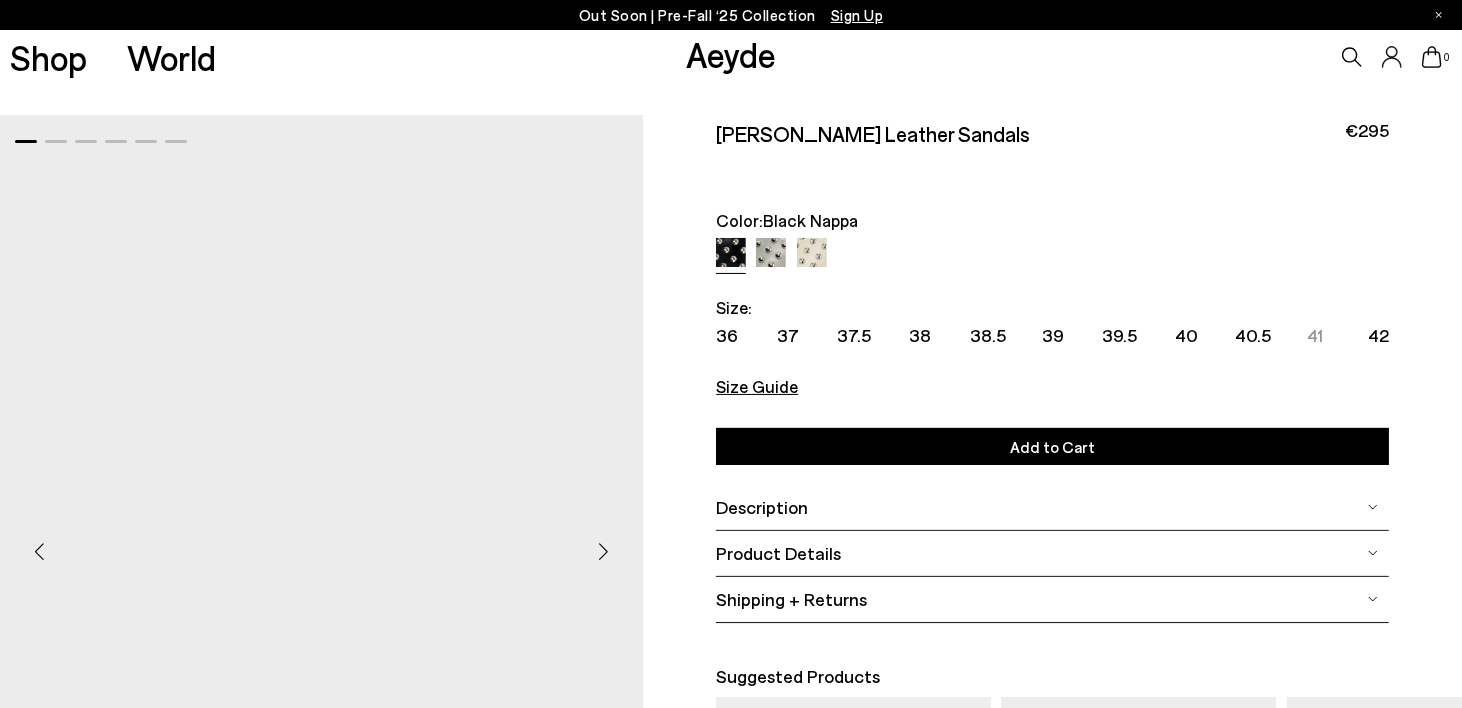 click at bounding box center [603, 552] 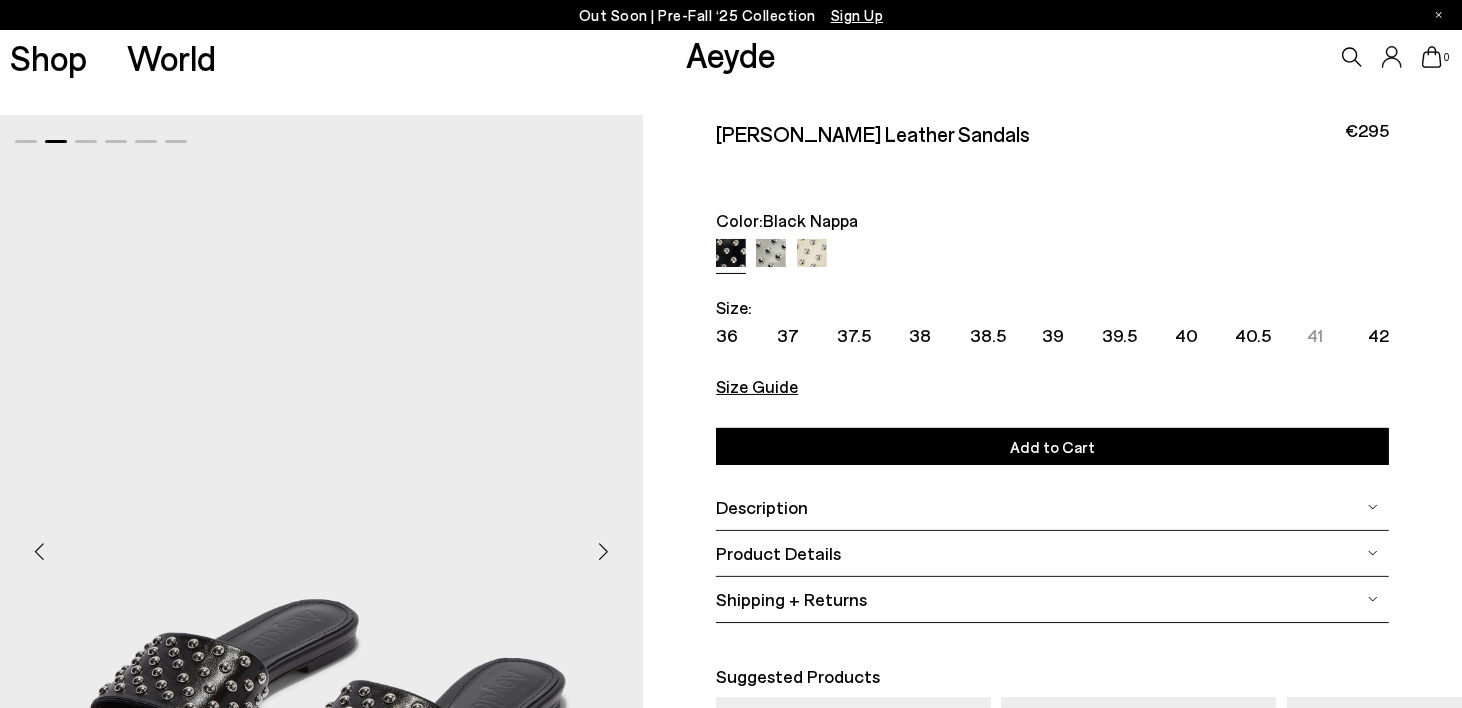 click at bounding box center [603, 552] 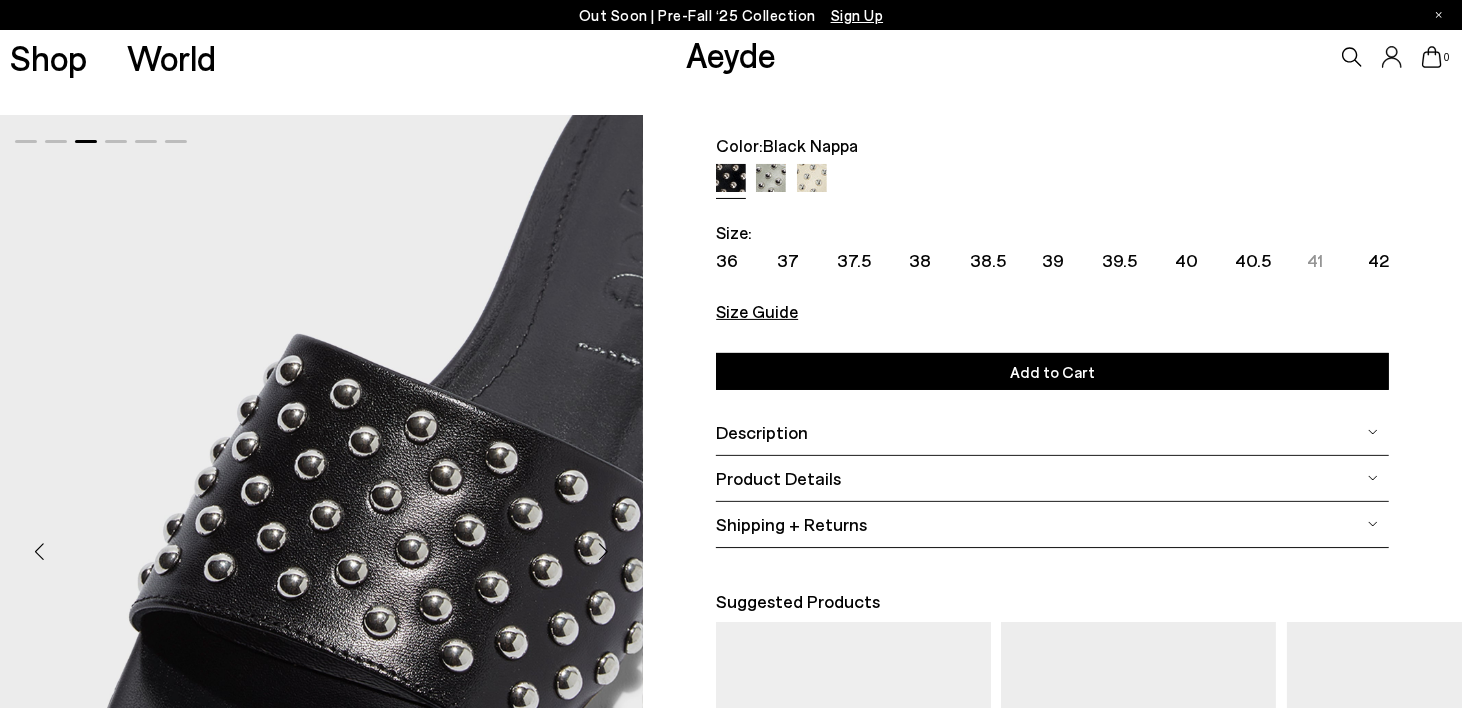 scroll, scrollTop: 41, scrollLeft: 0, axis: vertical 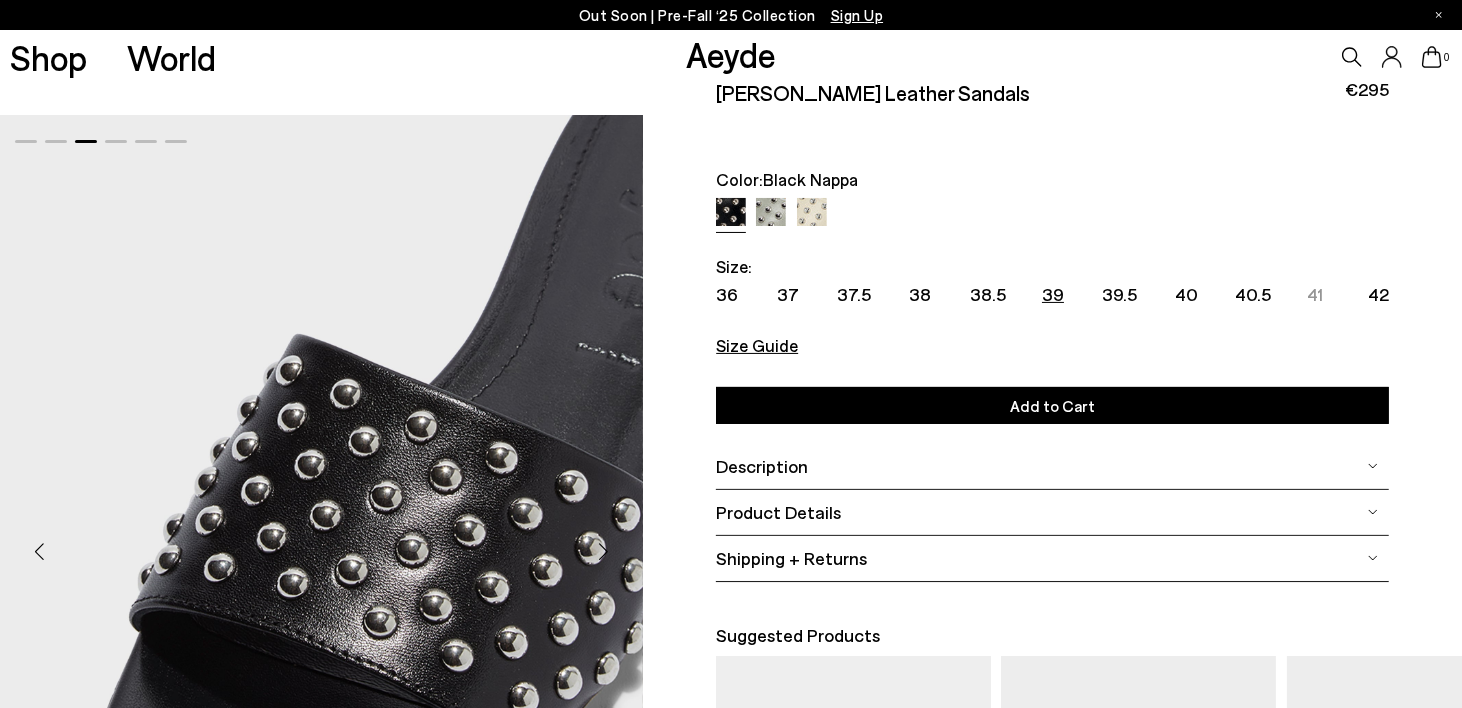 click on "39" at bounding box center (1053, 294) 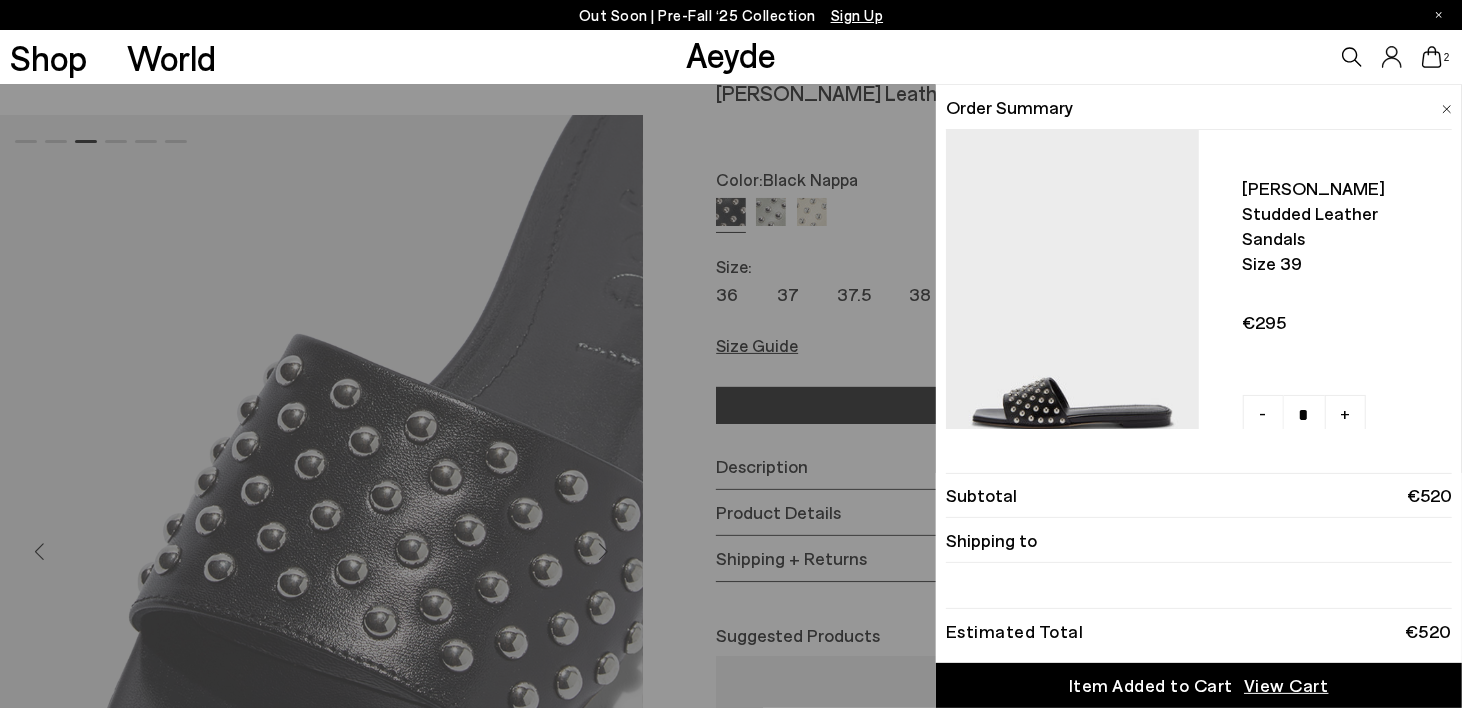 click 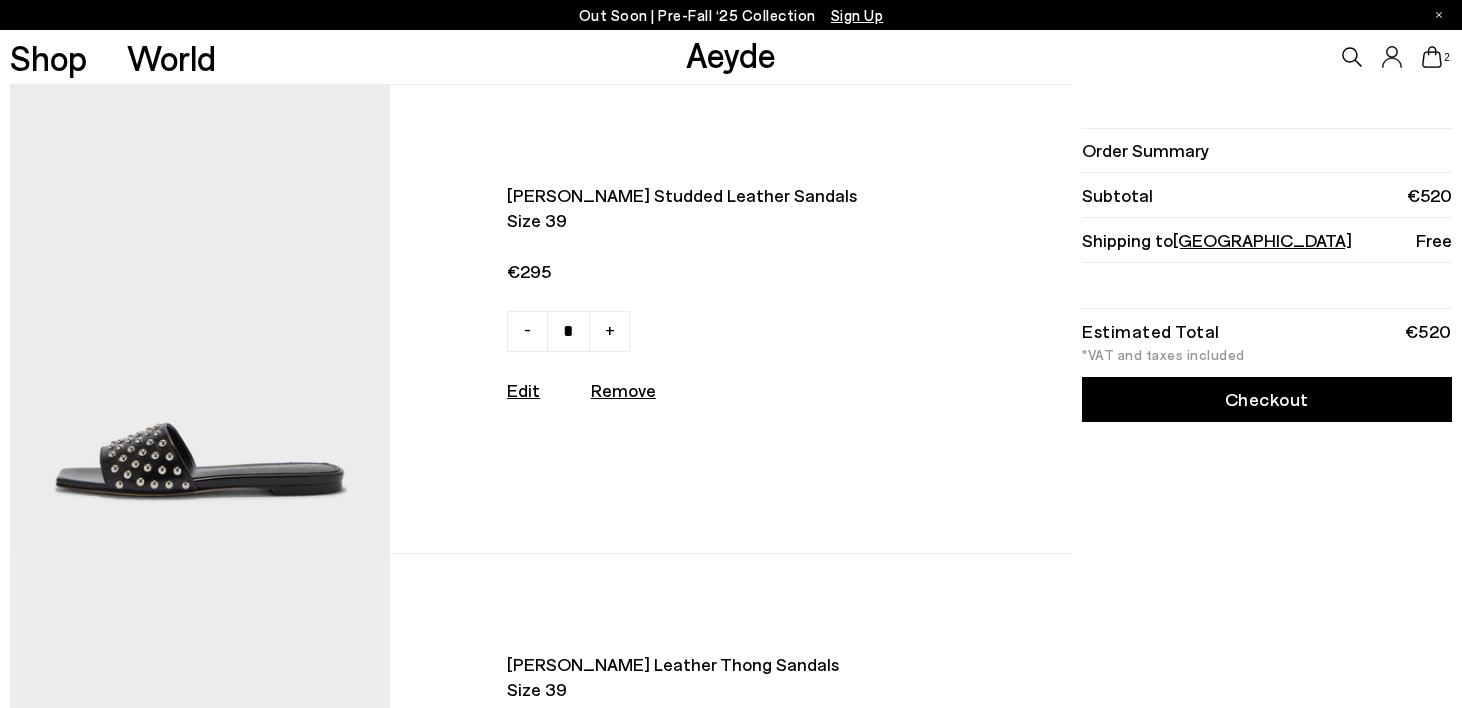 scroll, scrollTop: 0, scrollLeft: 0, axis: both 